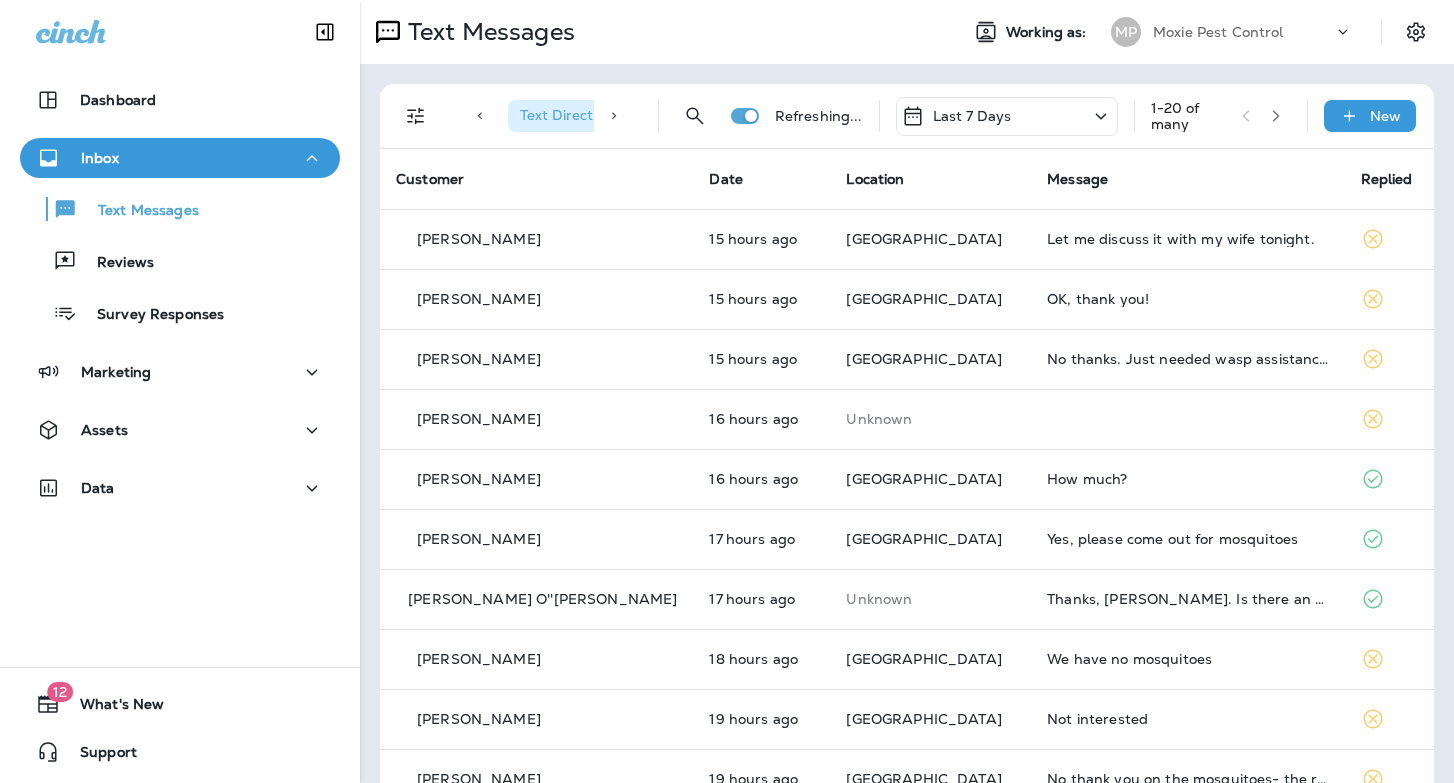 scroll, scrollTop: 0, scrollLeft: 0, axis: both 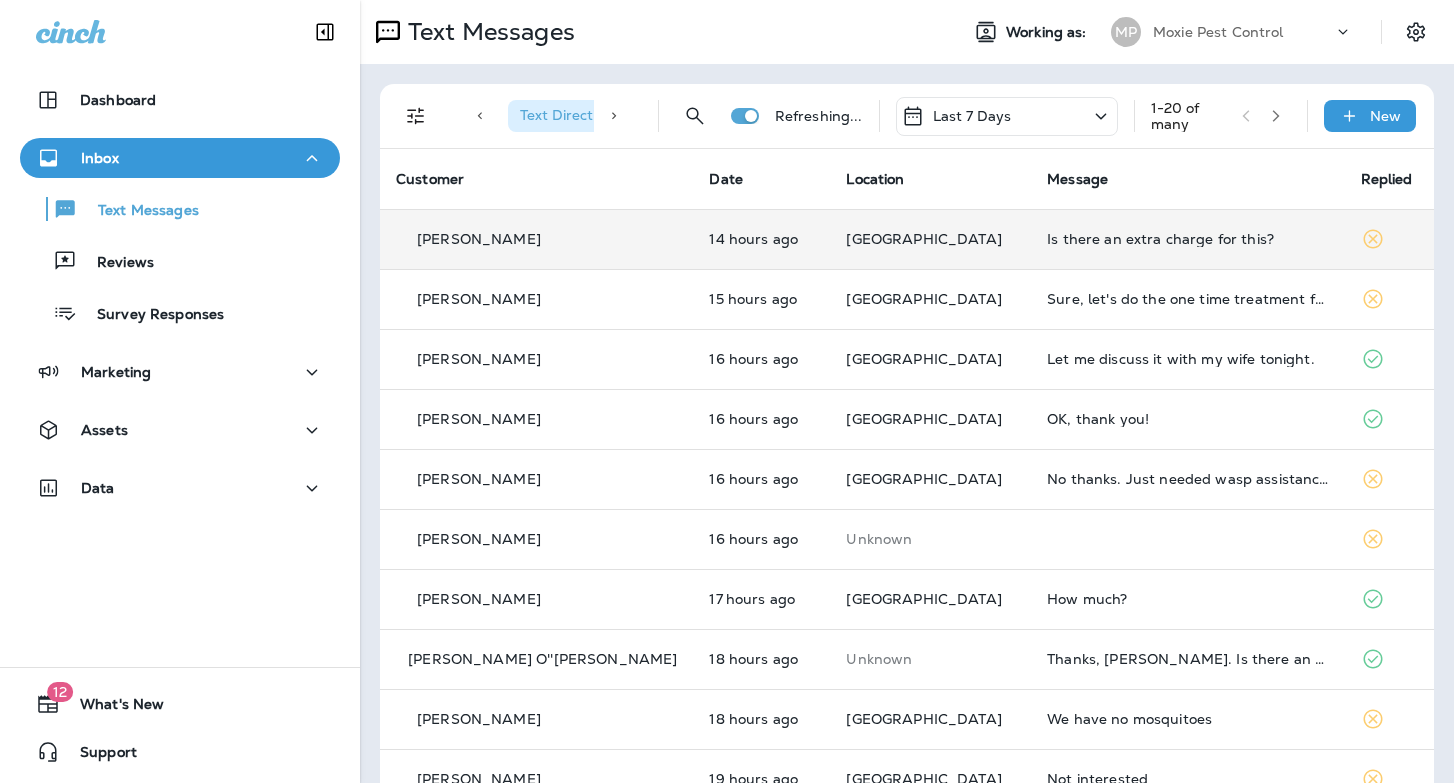 click on "Is there an extra charge for this?" at bounding box center [1187, 239] 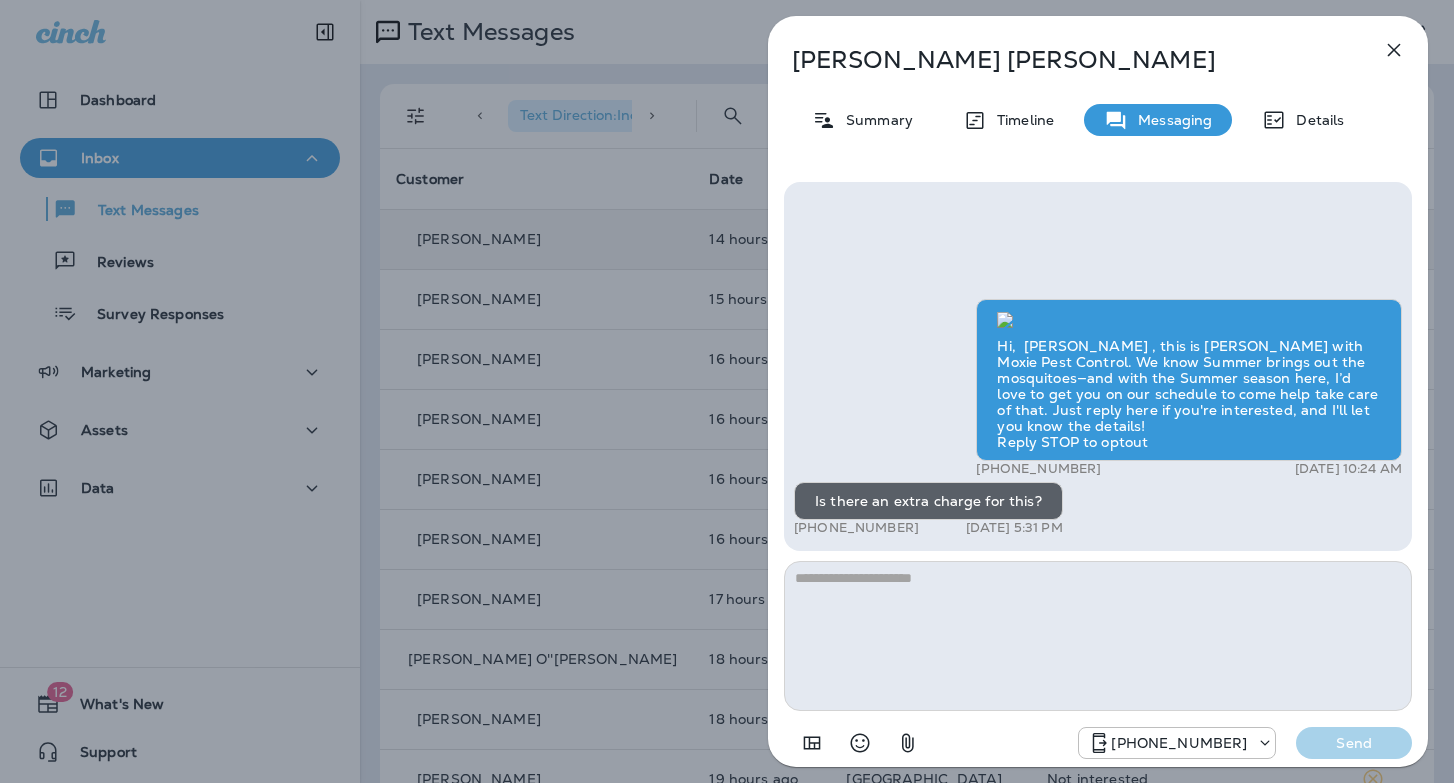 click on "Craig   Miller Summary   Timeline   Messaging   Details   Hi,  Craig , this is Cameron with Moxie Pest Control. We know Summer brings out the mosquitoes—and with the Summer season here, I’d love to get you on our schedule to come help take care of that. Just reply here if you're interested, and I'll let you know the details!
Reply STOP to optout +18174823792 Jul 29, 2025 10:24 AM Is there an extra charge for this? +1 (719) 684-4961 Jul 29, 2025 5:31 PM +18174823792 Send" at bounding box center [727, 391] 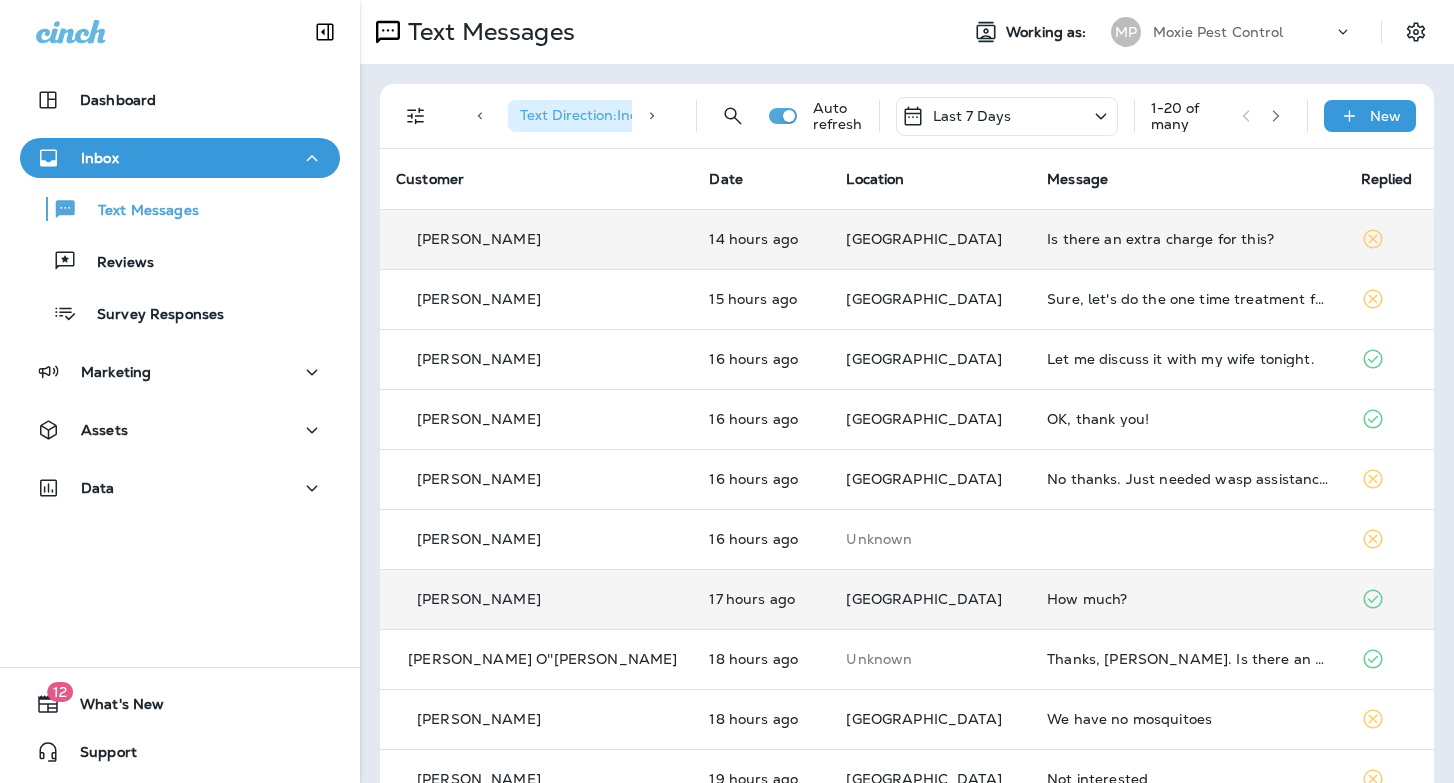 click on "[GEOGRAPHIC_DATA]" at bounding box center [930, 599] 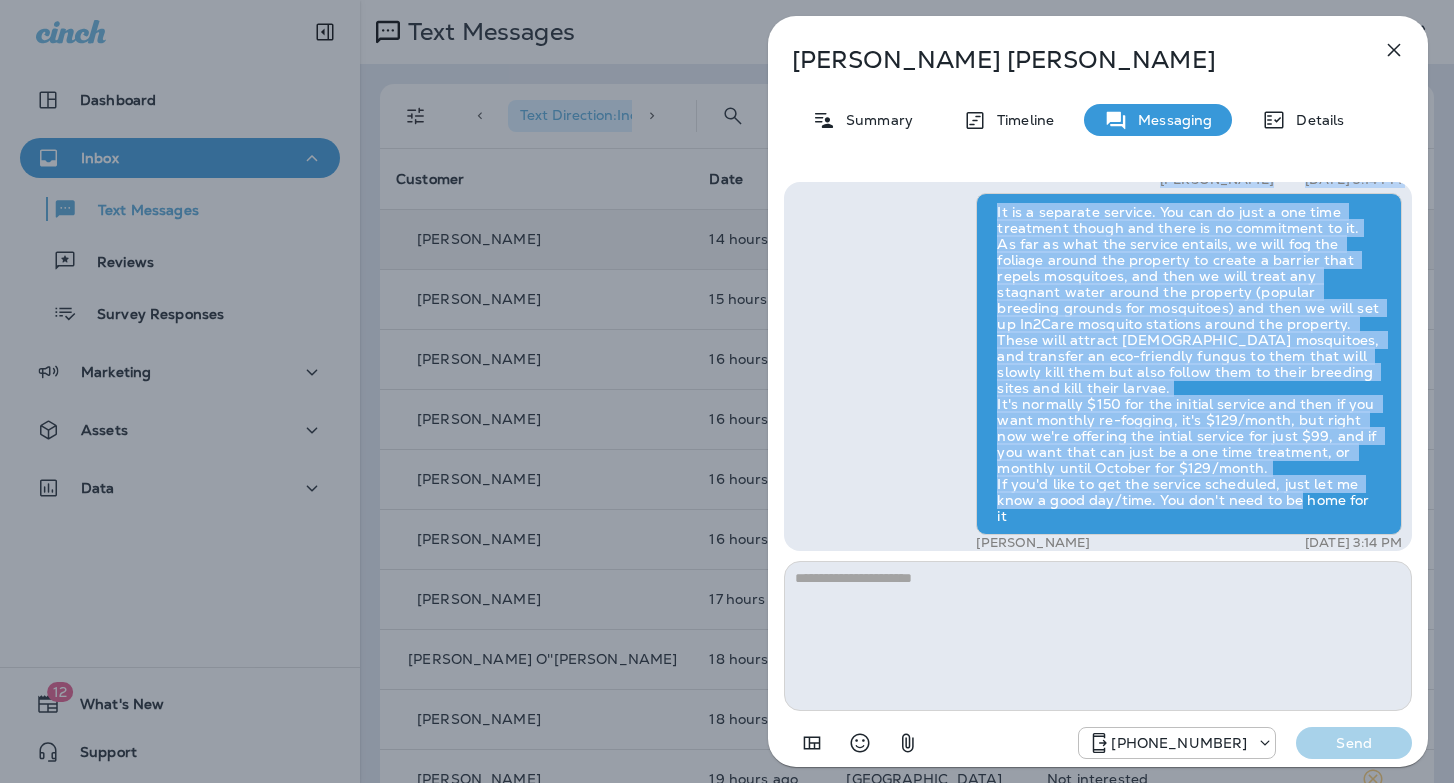 scroll, scrollTop: -114, scrollLeft: 0, axis: vertical 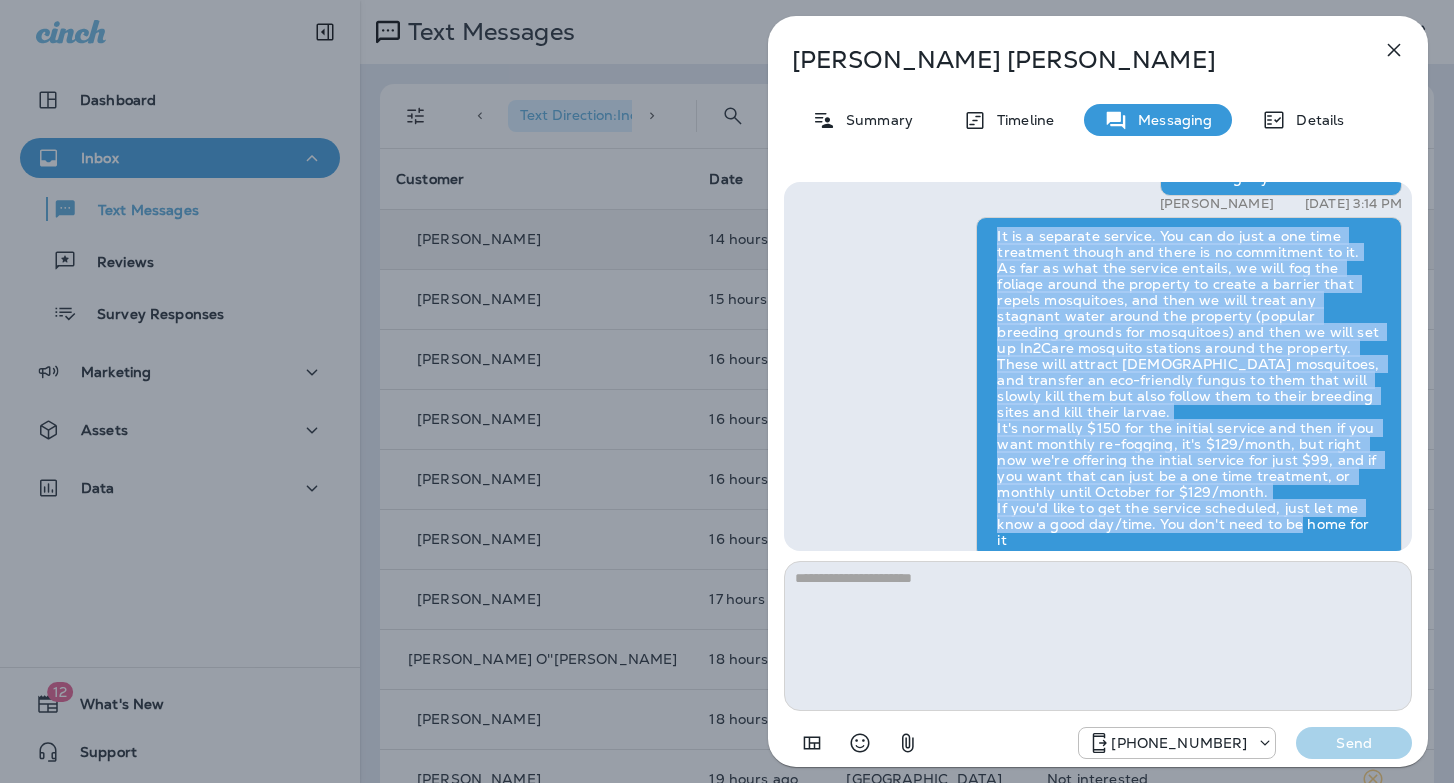 drag, startPoint x: 1376, startPoint y: 427, endPoint x: 984, endPoint y: 266, distance: 423.77472 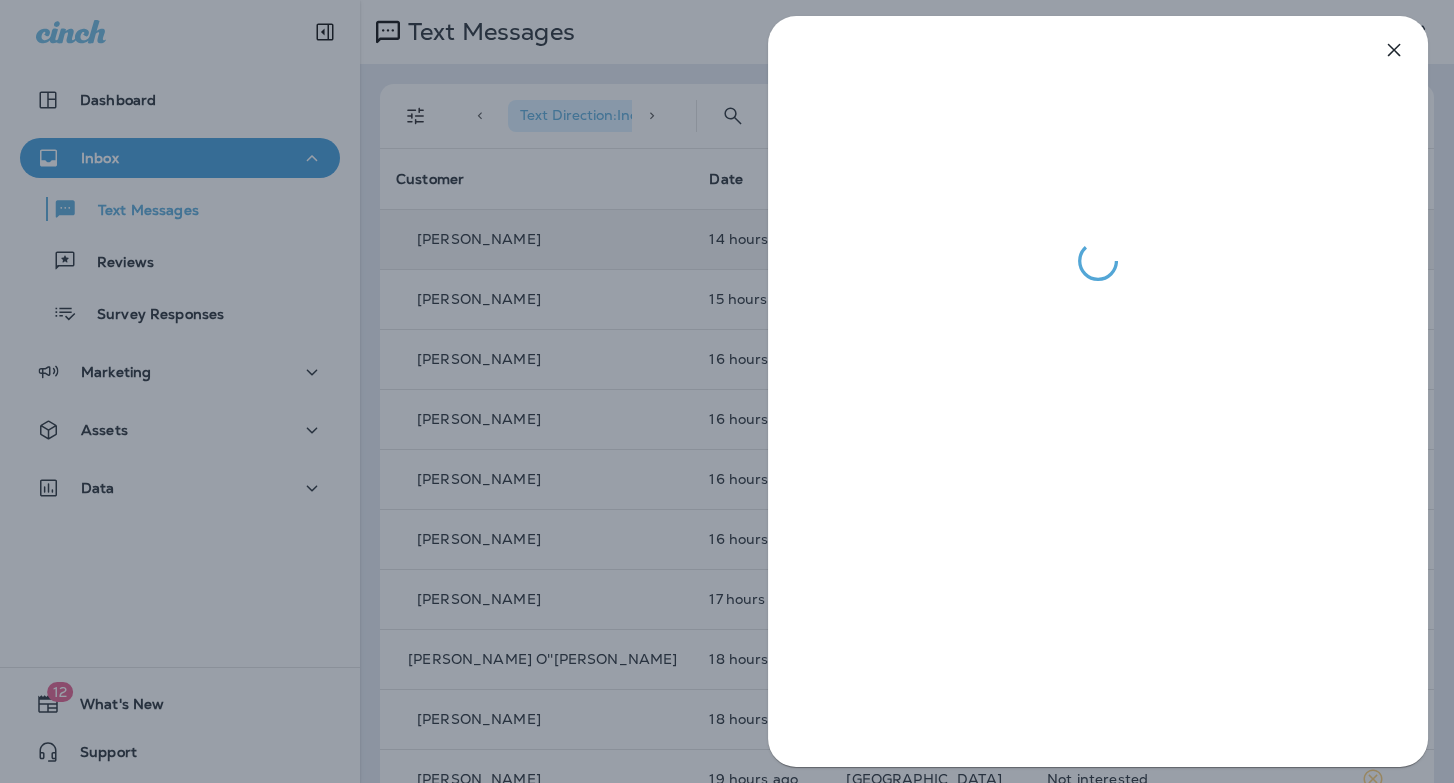 drag, startPoint x: 637, startPoint y: 328, endPoint x: 943, endPoint y: 215, distance: 326.19778 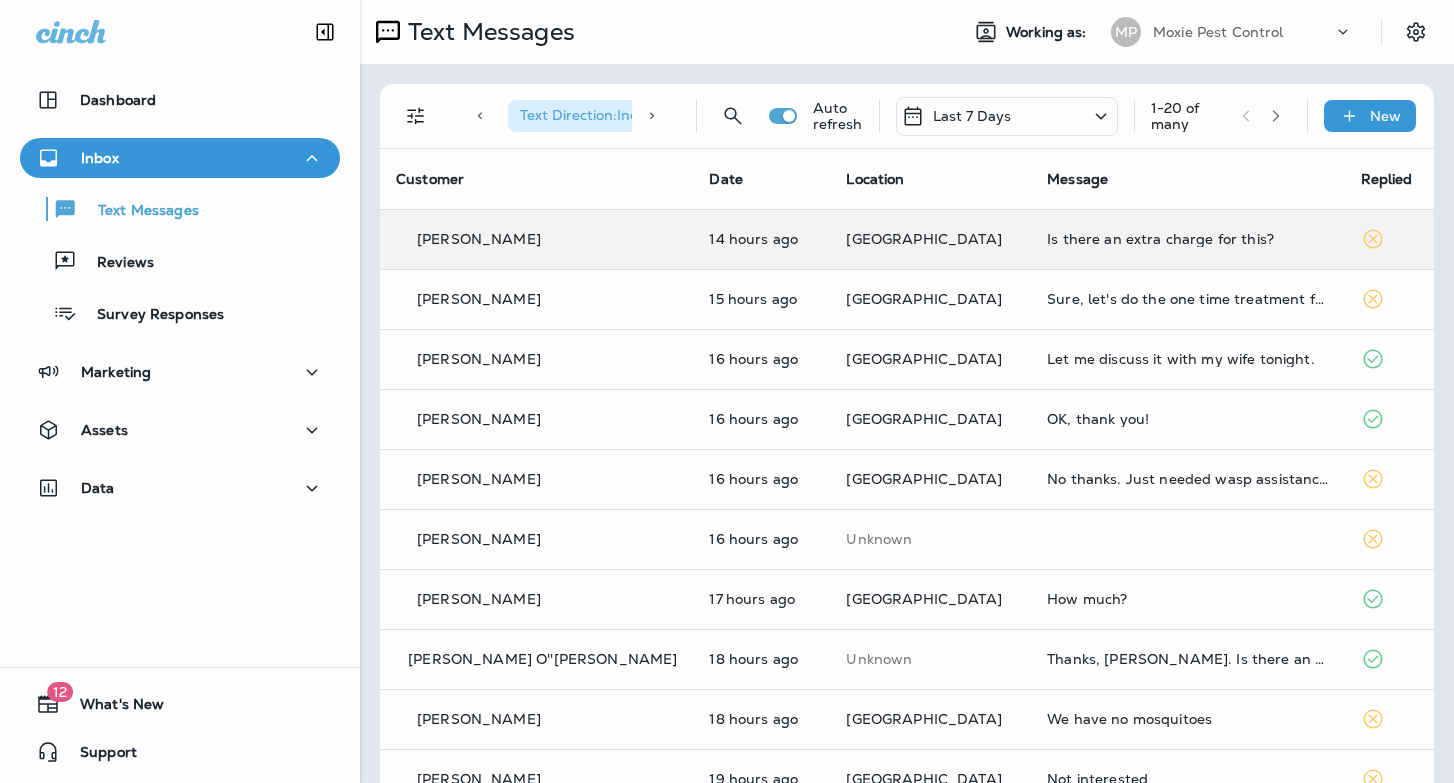 click at bounding box center [727, 391] 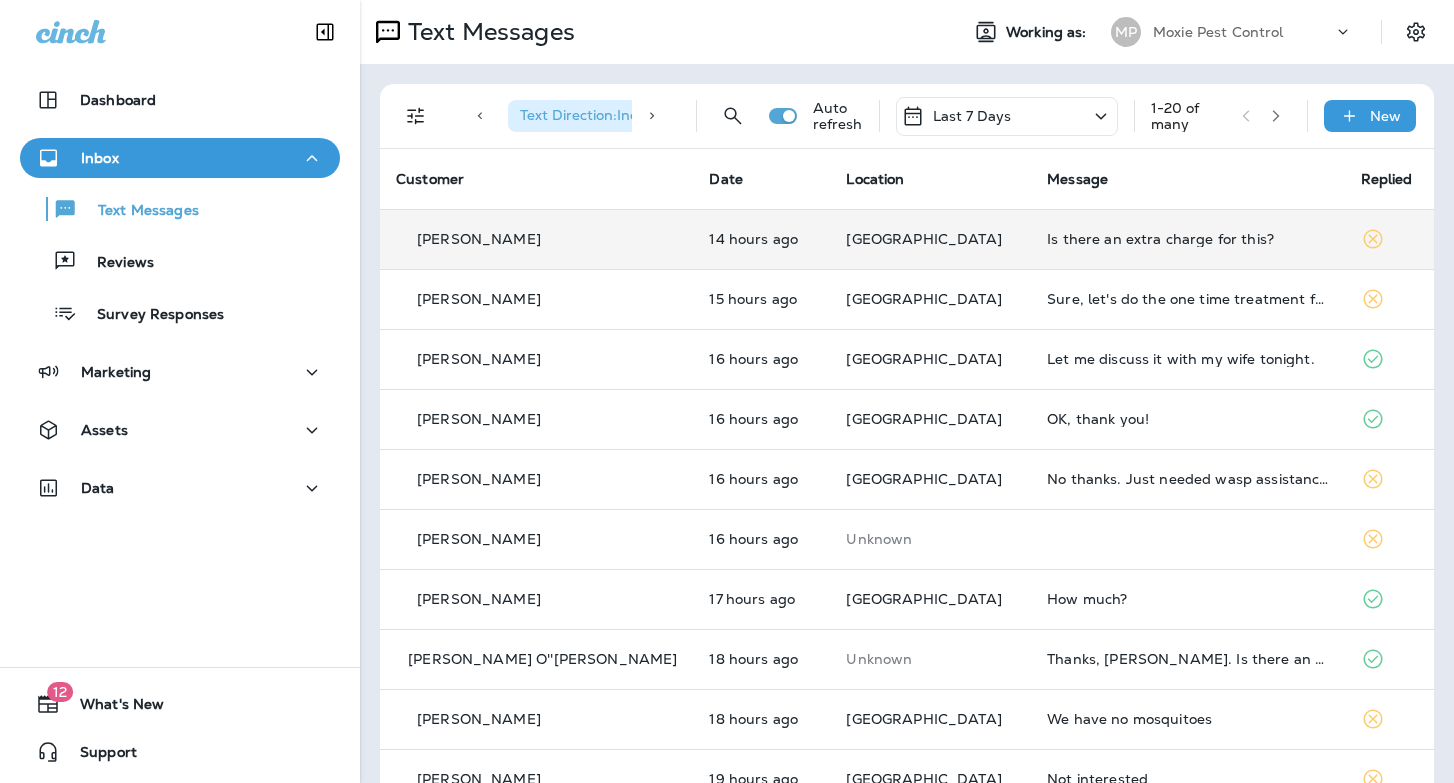 click on "Is there an extra charge for this?" at bounding box center [1187, 239] 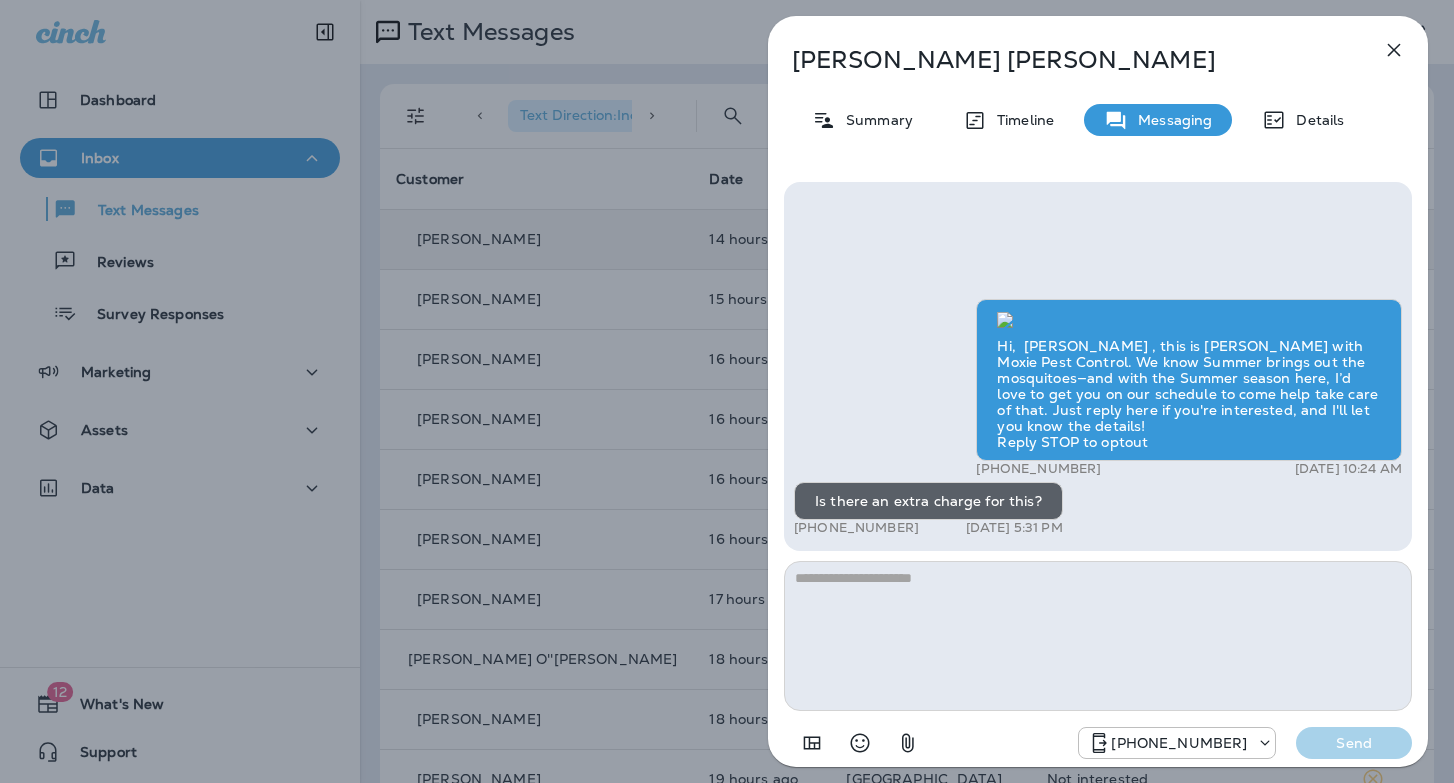 click at bounding box center [1098, 636] 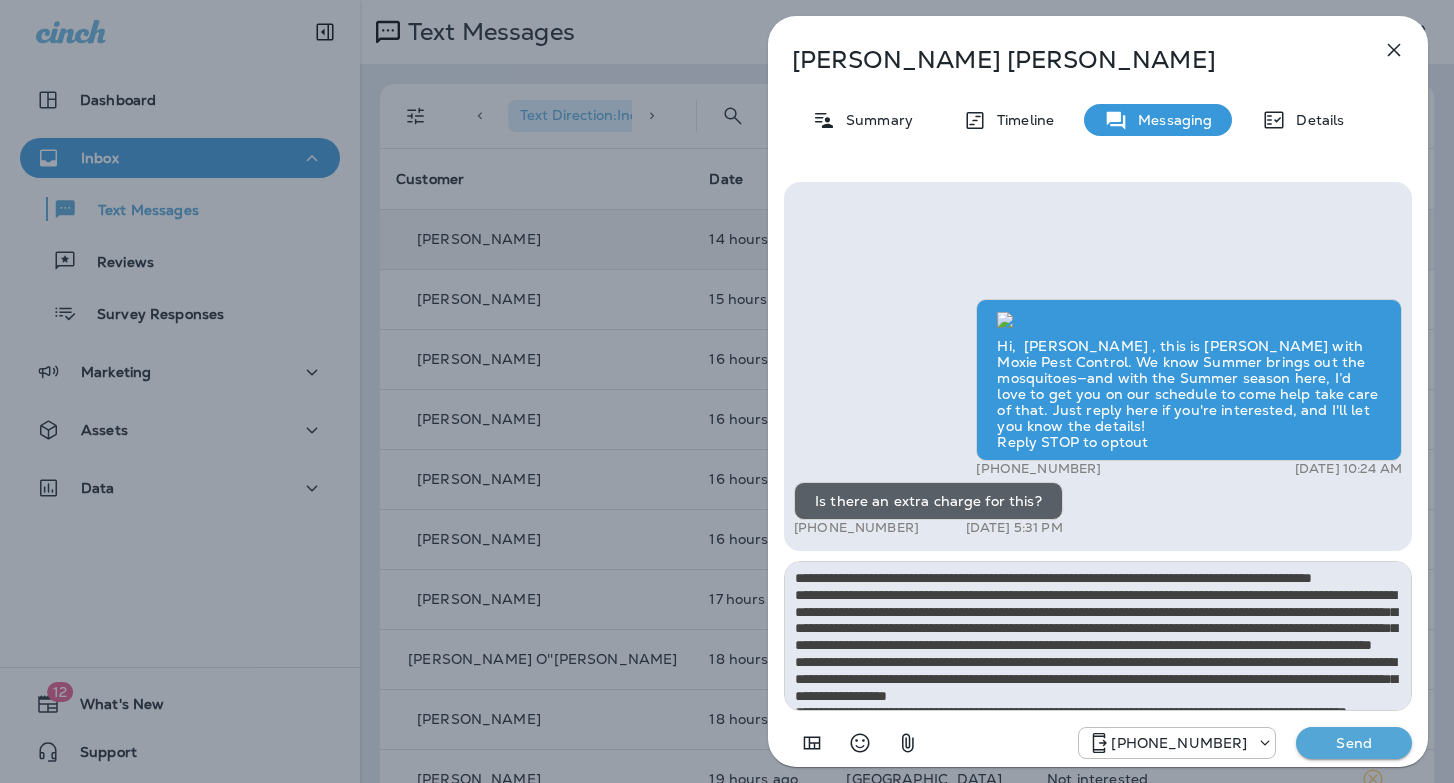 scroll, scrollTop: 61, scrollLeft: 0, axis: vertical 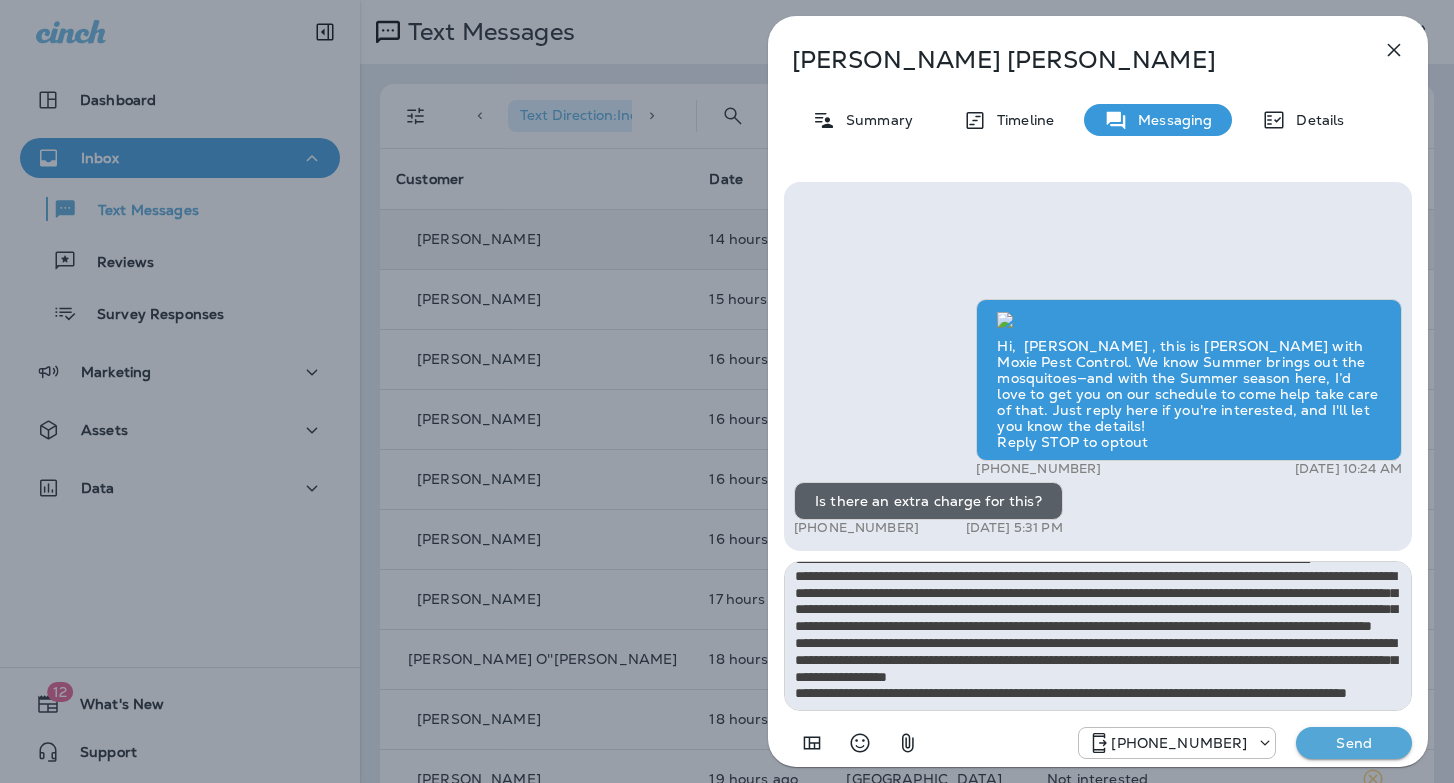 type on "**********" 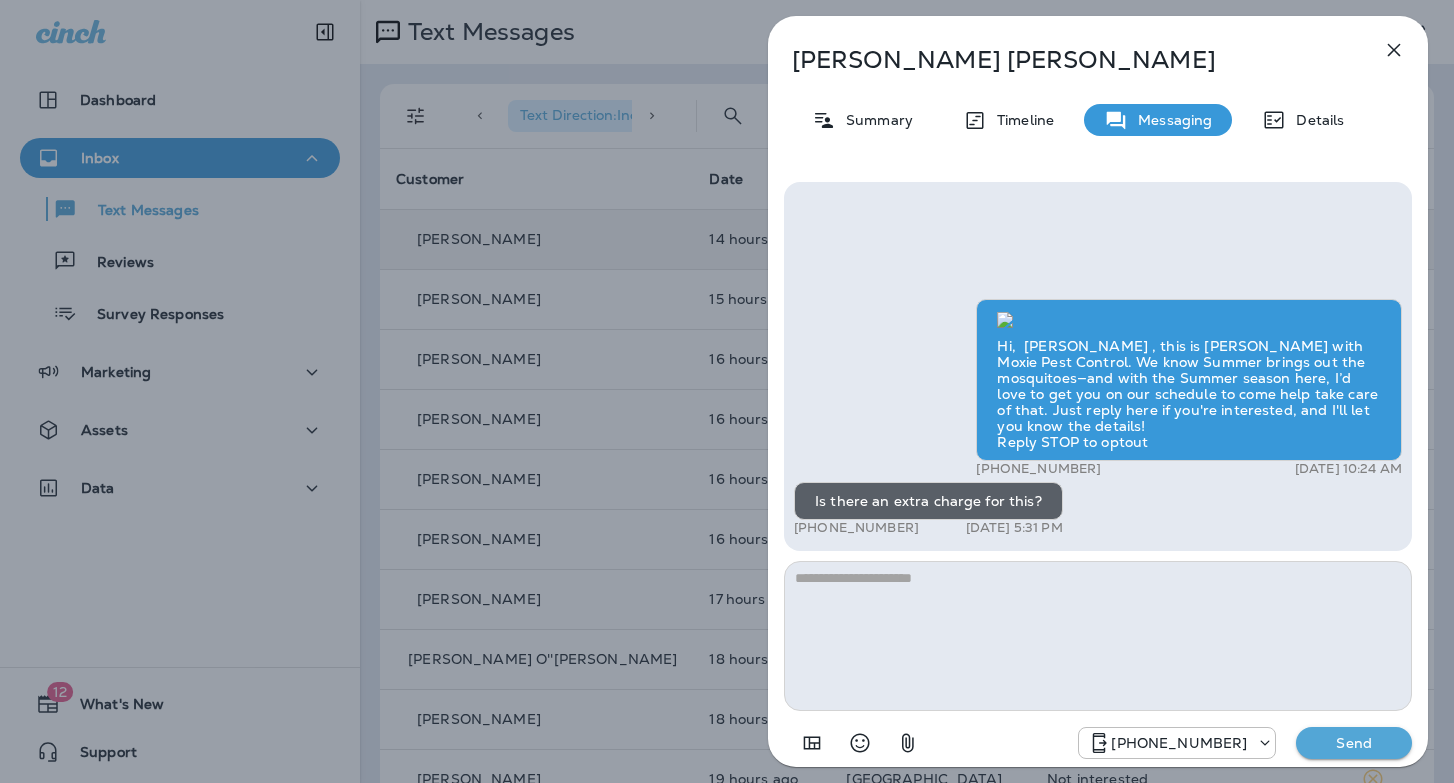 scroll, scrollTop: 0, scrollLeft: 0, axis: both 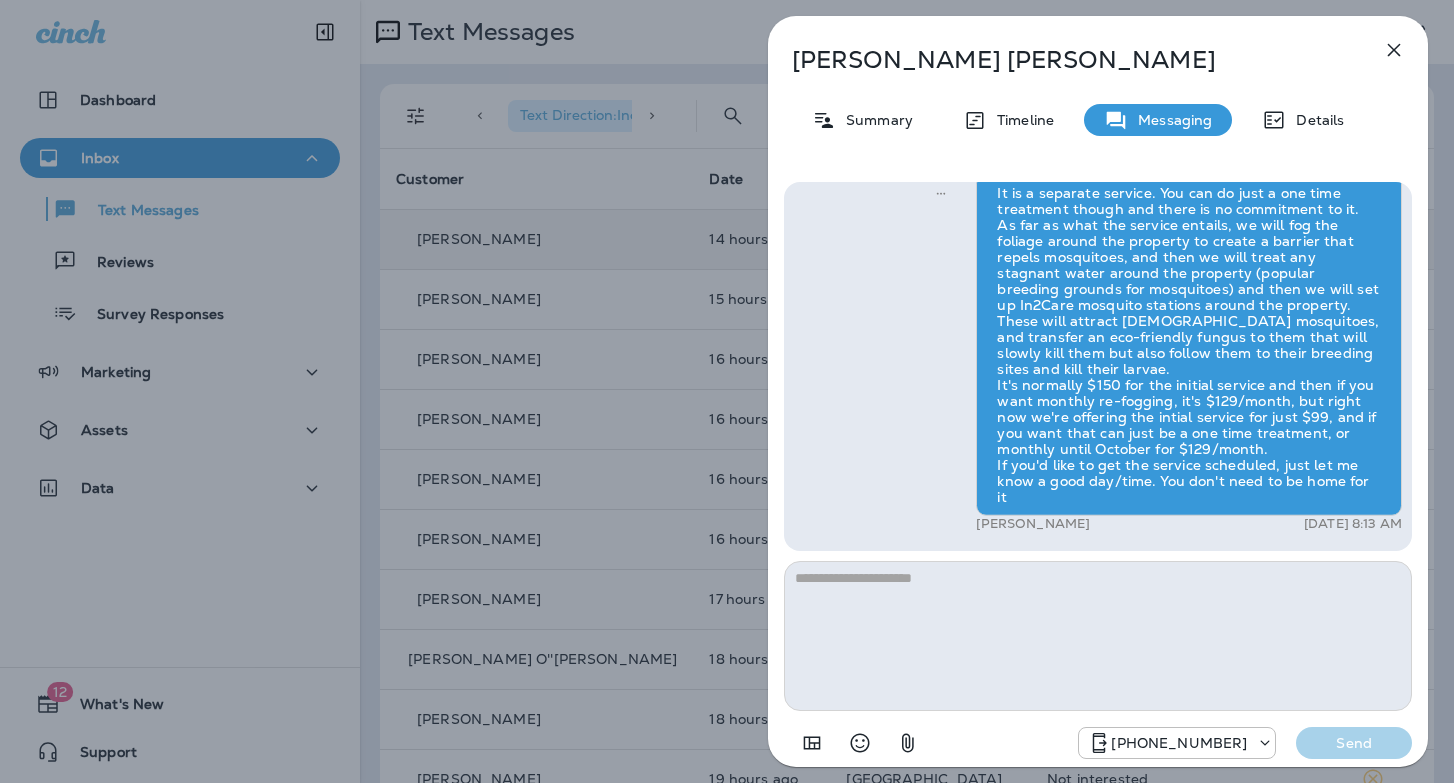 click on "Craig   Miller Summary   Timeline   Messaging   Details   Hi,  Craig , this is Cameron with Moxie Pest Control. We know Summer brings out the mosquitoes—and with the Summer season here, I’d love to get you on our schedule to come help take care of that. Just reply here if you're interested, and I'll let you know the details!
Reply STOP to optout +18174823792 Jul 29, 2025 10:24 AM Is there an extra charge for this? +1 (719) 684-4961 Jul 29, 2025 5:31 PM   Tyler Richard Jul 30, 2025 8:13 AM +18174823792 Send" at bounding box center [727, 391] 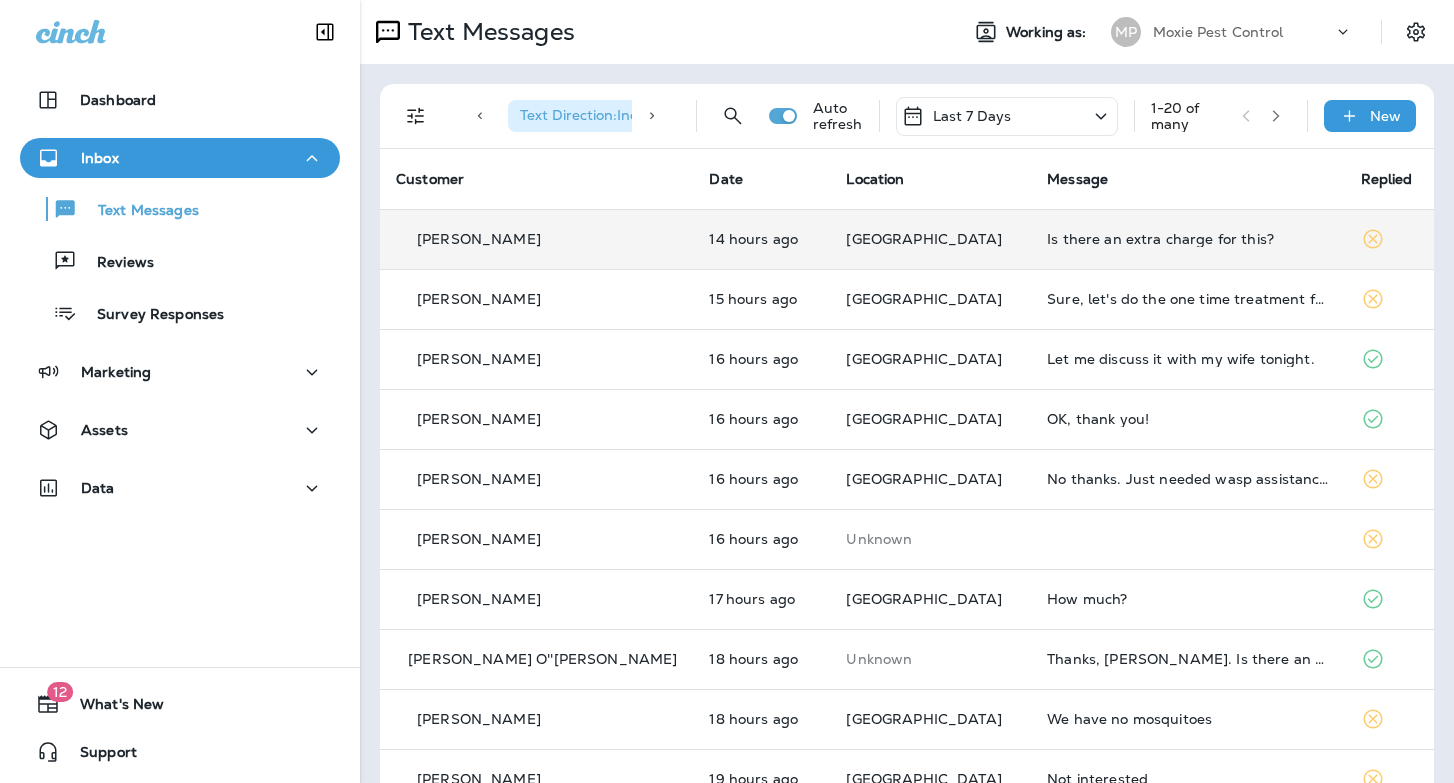click on "Sure, let's do the one time treatment for now." at bounding box center (1187, 299) 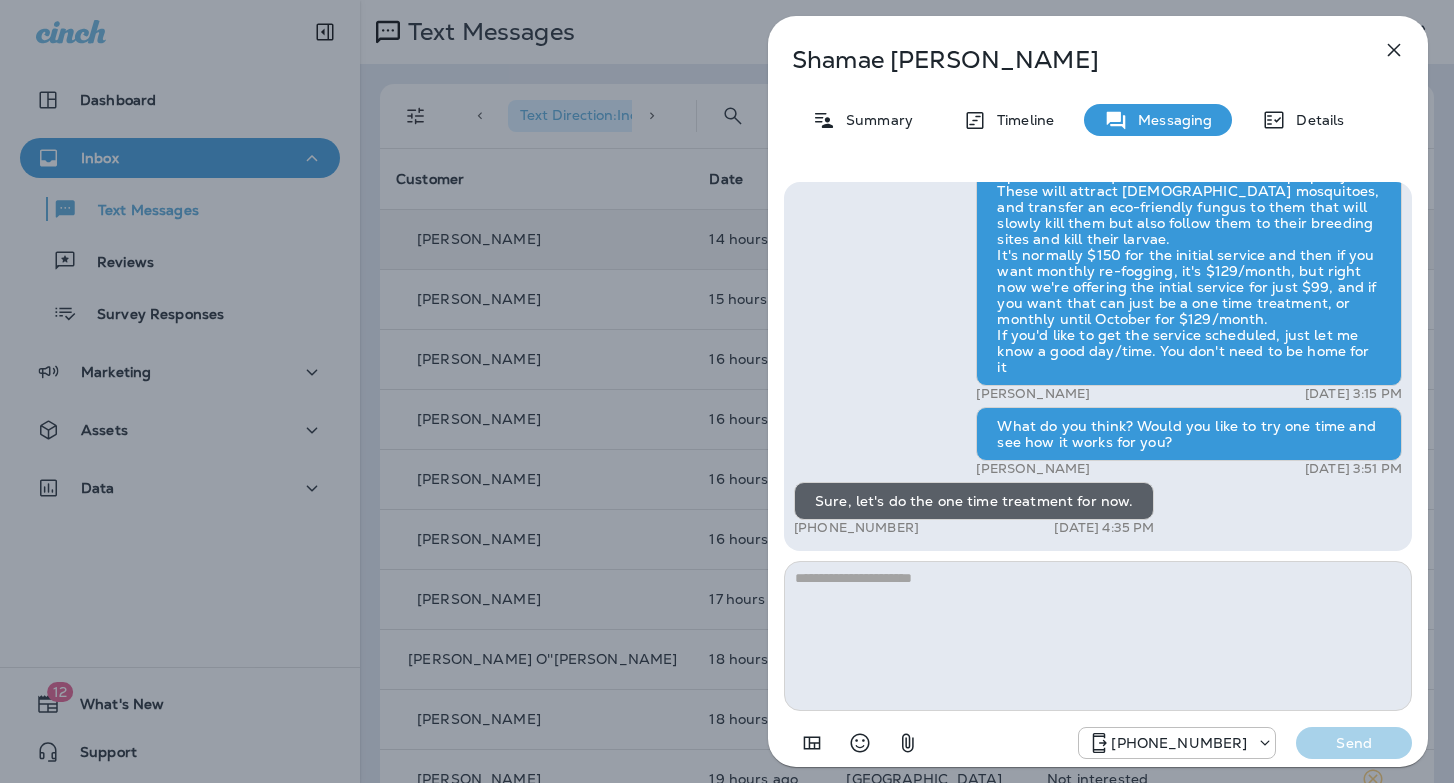 click at bounding box center (1098, 636) 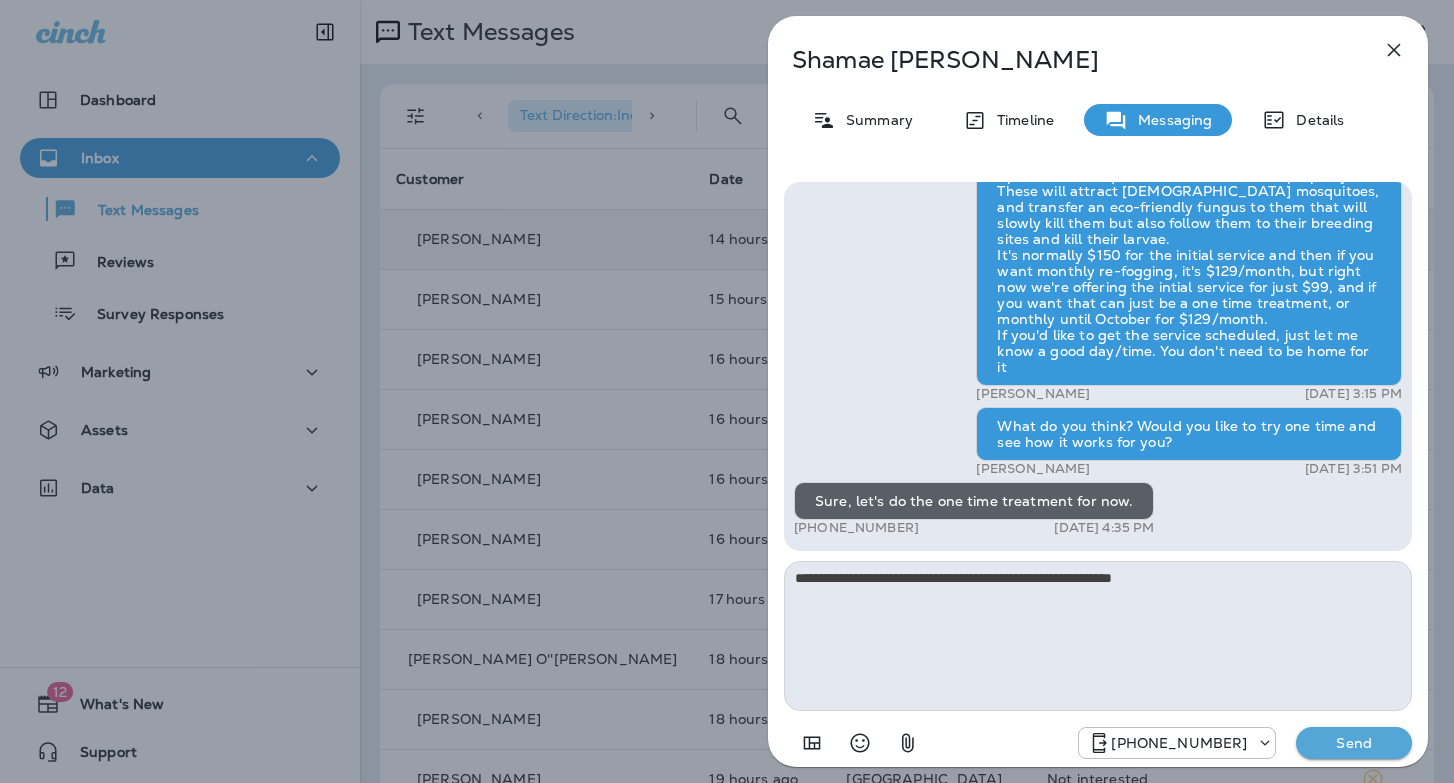 type on "**********" 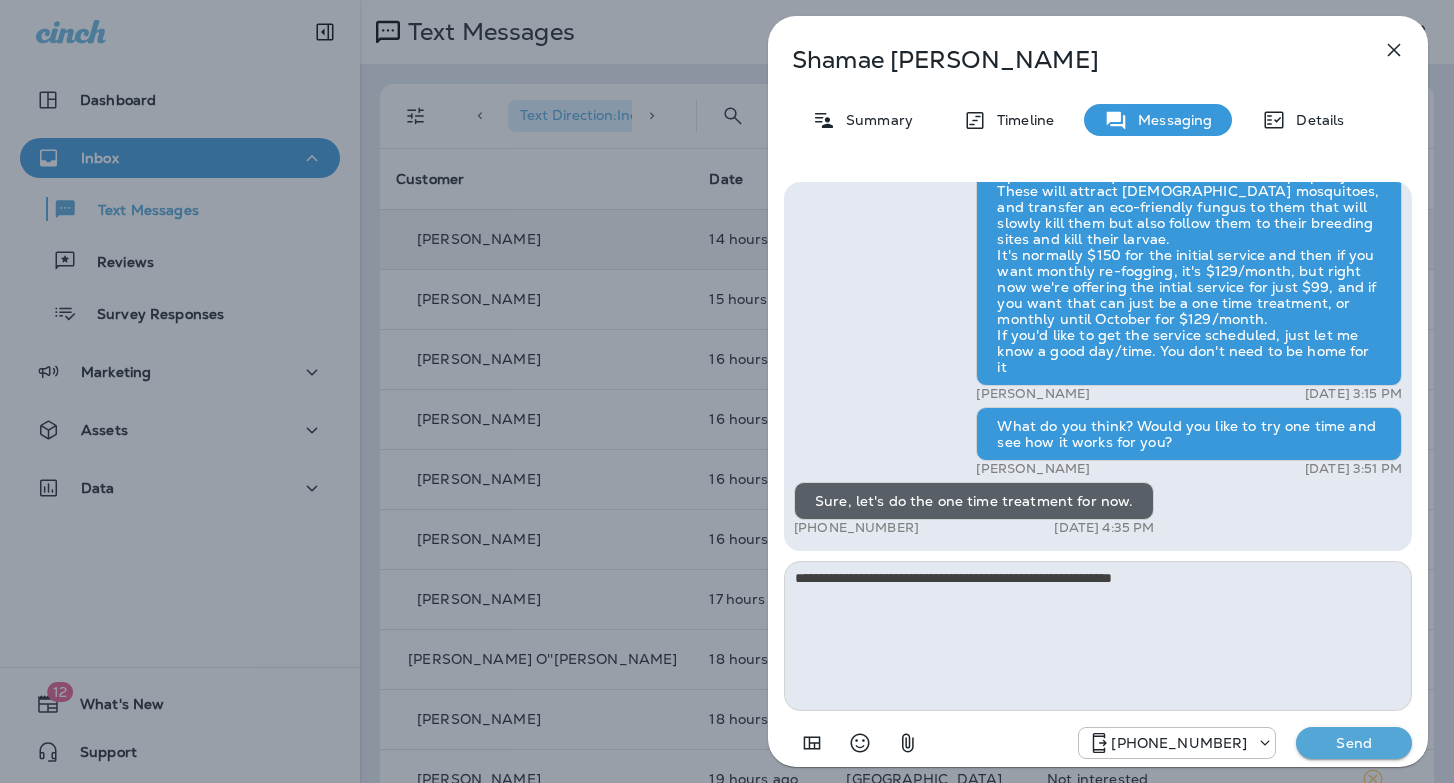 type 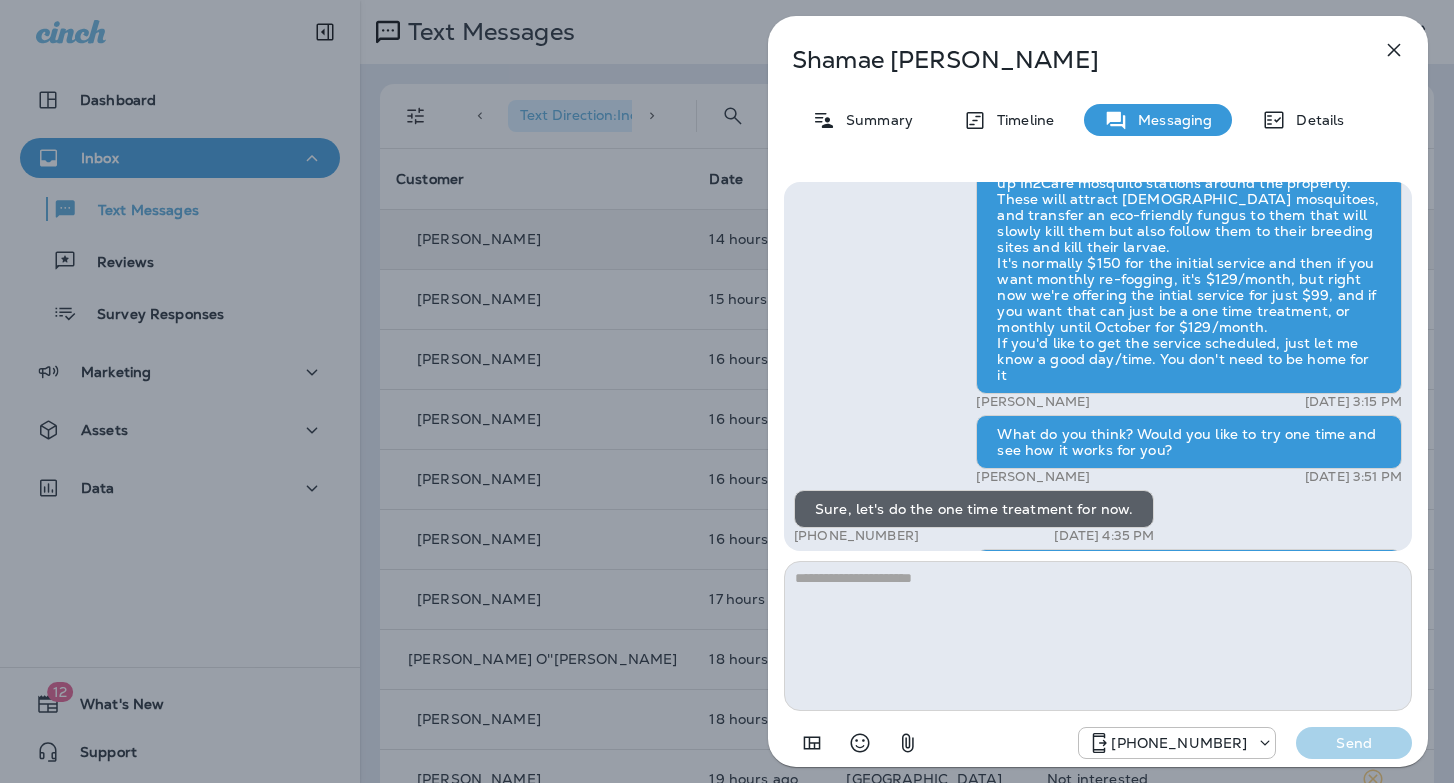 scroll, scrollTop: 1, scrollLeft: 0, axis: vertical 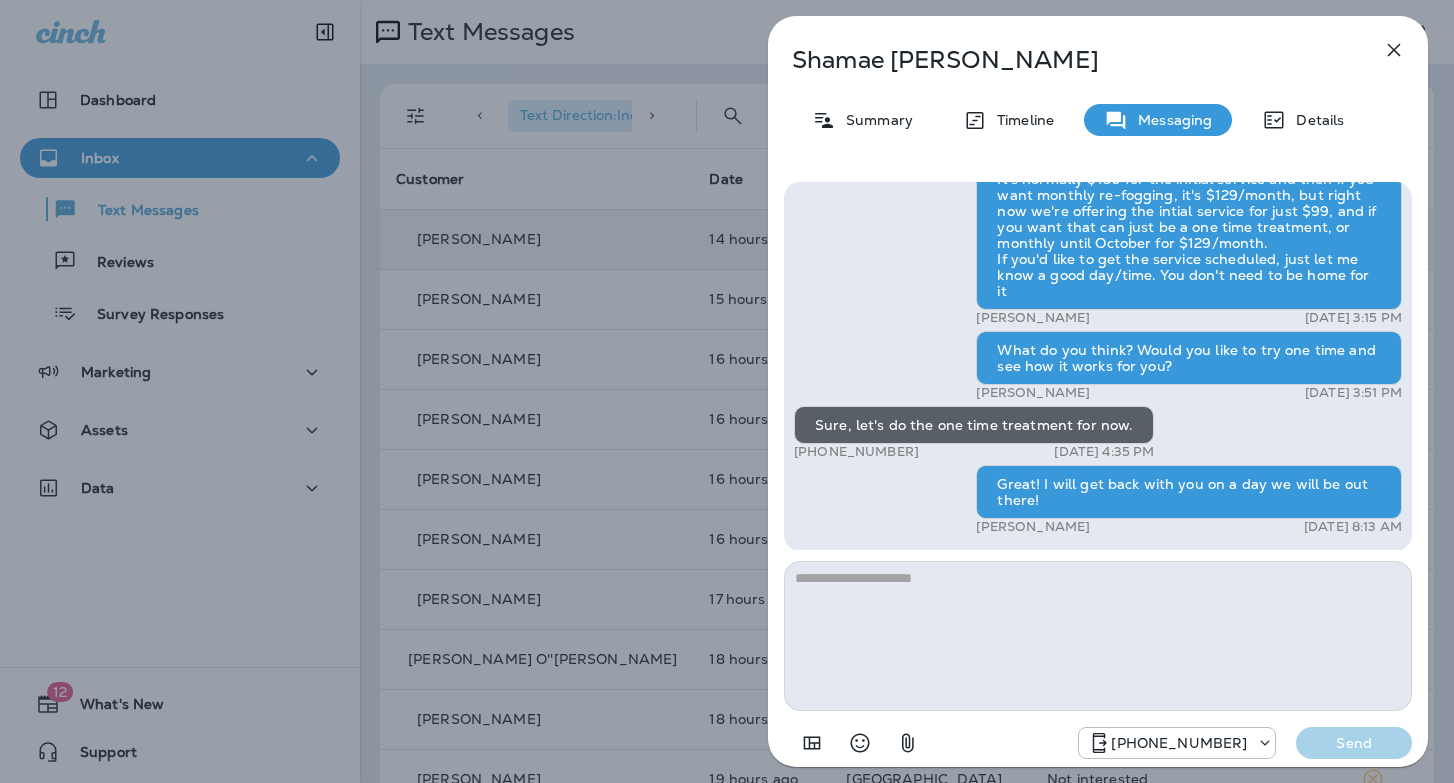 drag, startPoint x: 904, startPoint y: 452, endPoint x: 809, endPoint y: 452, distance: 95 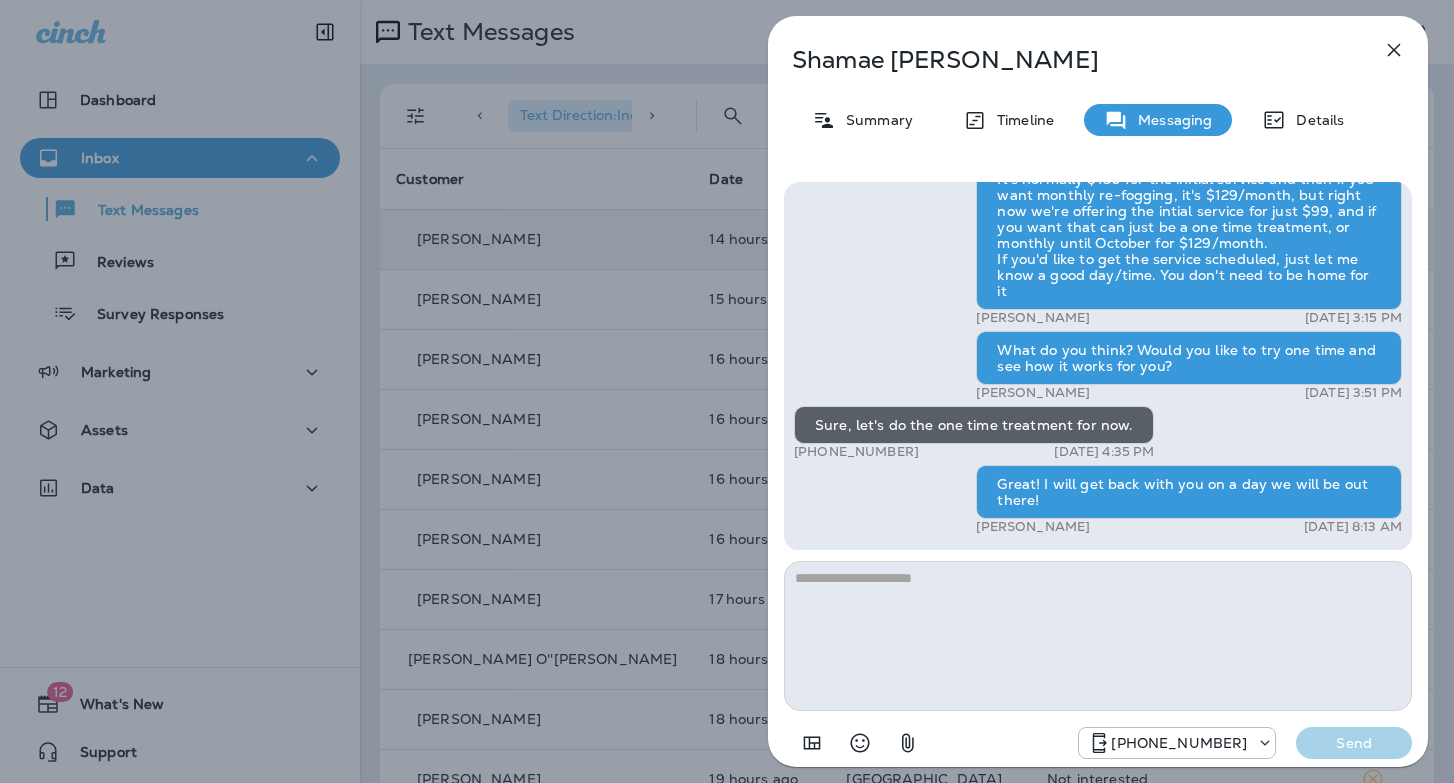 copy on "(720) 224-5707" 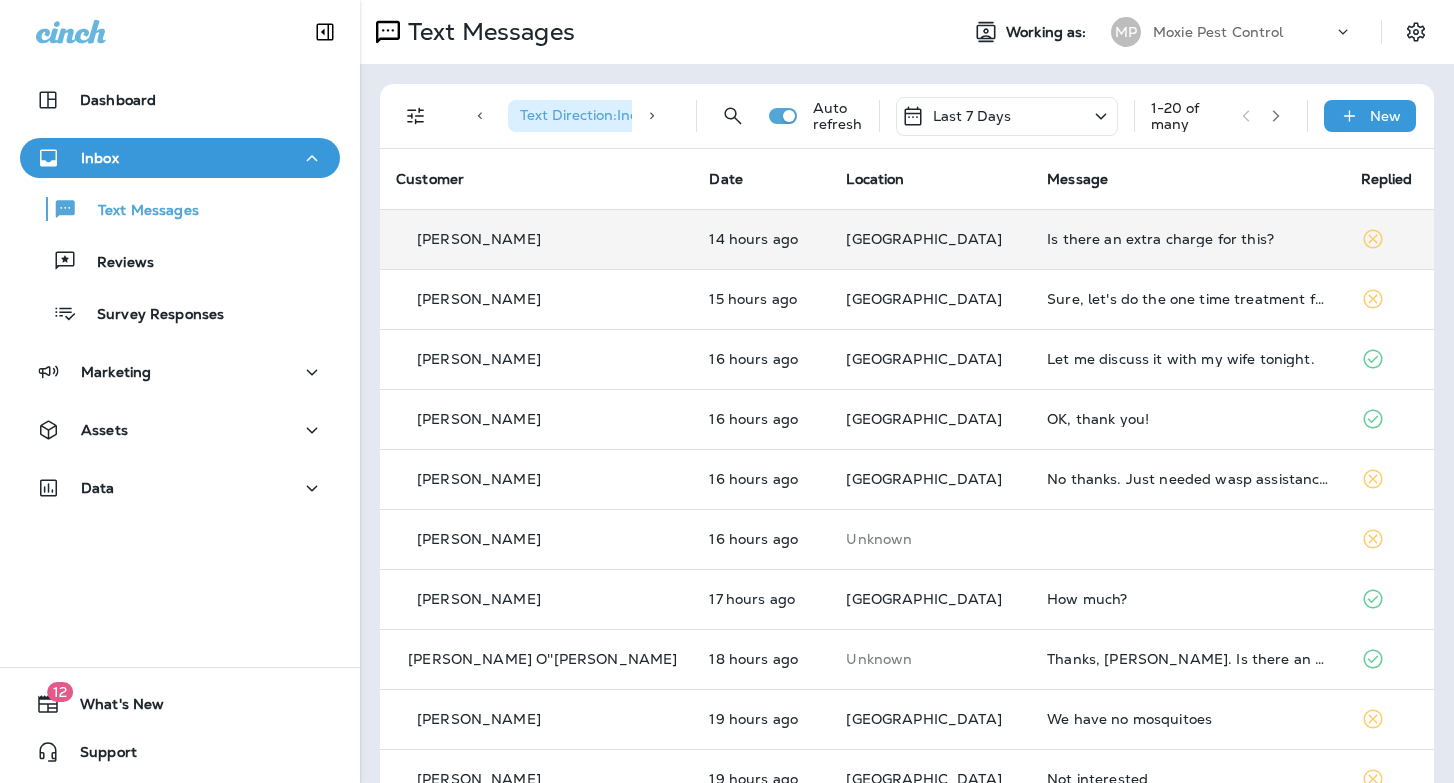 click on "Is there an extra charge for this?" at bounding box center (1187, 239) 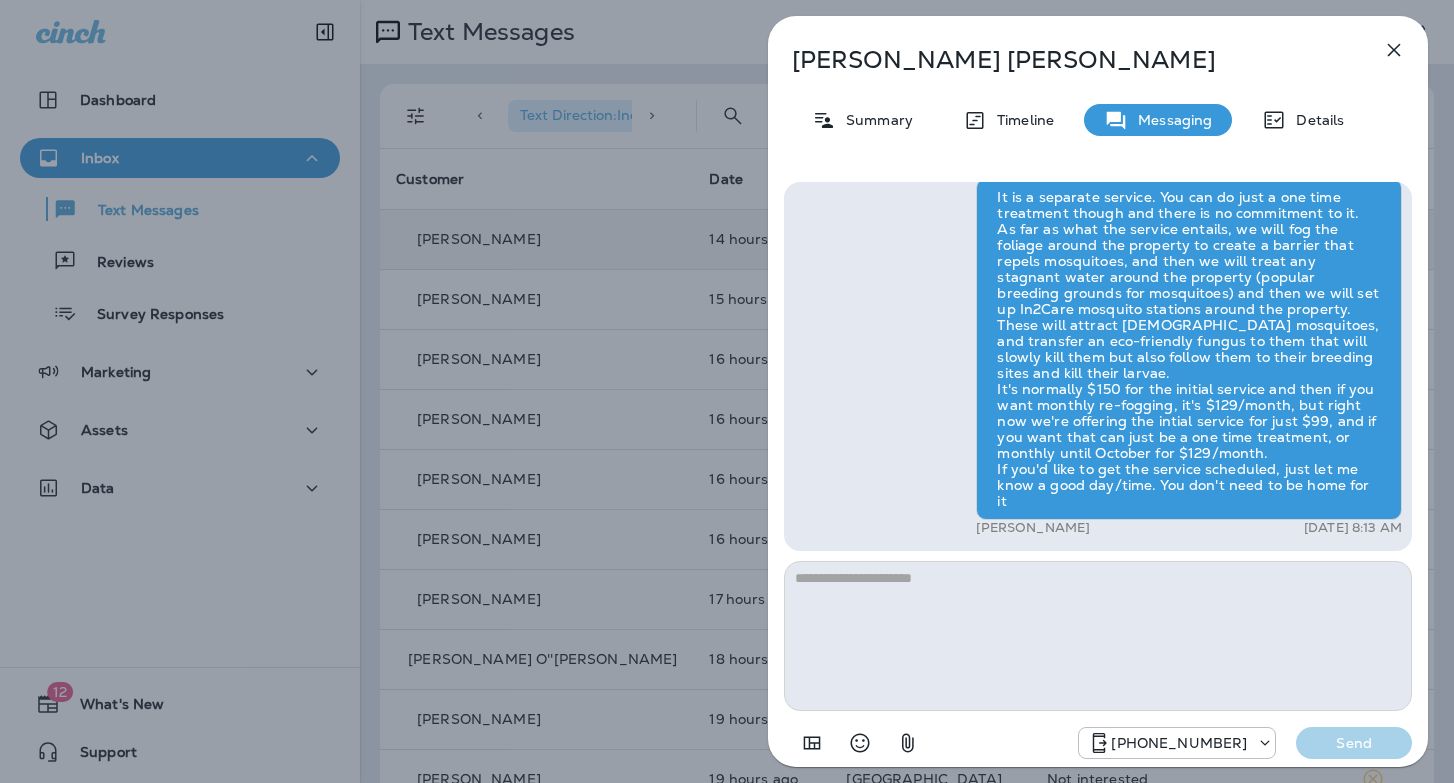 click 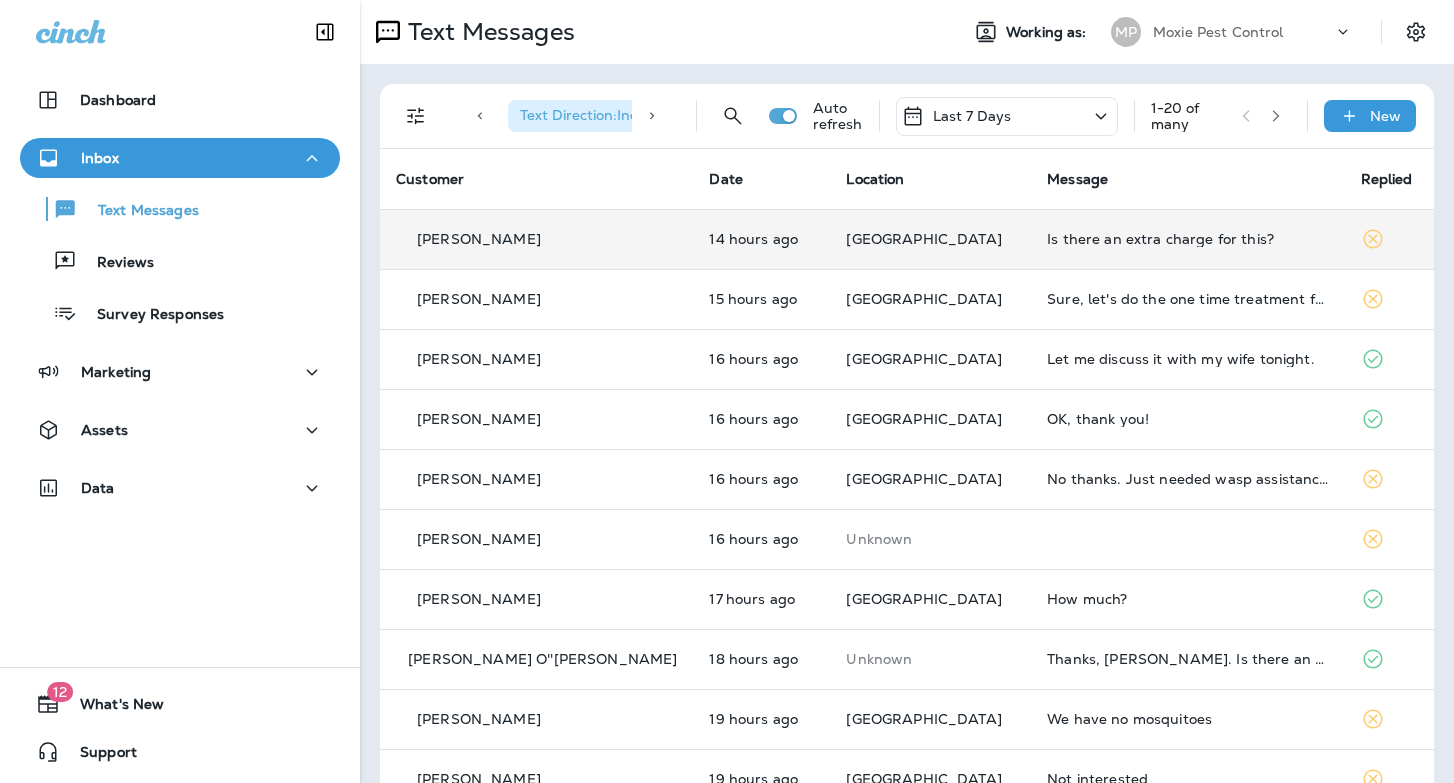 click on "Sure, let's do the one time treatment for now." at bounding box center (1187, 299) 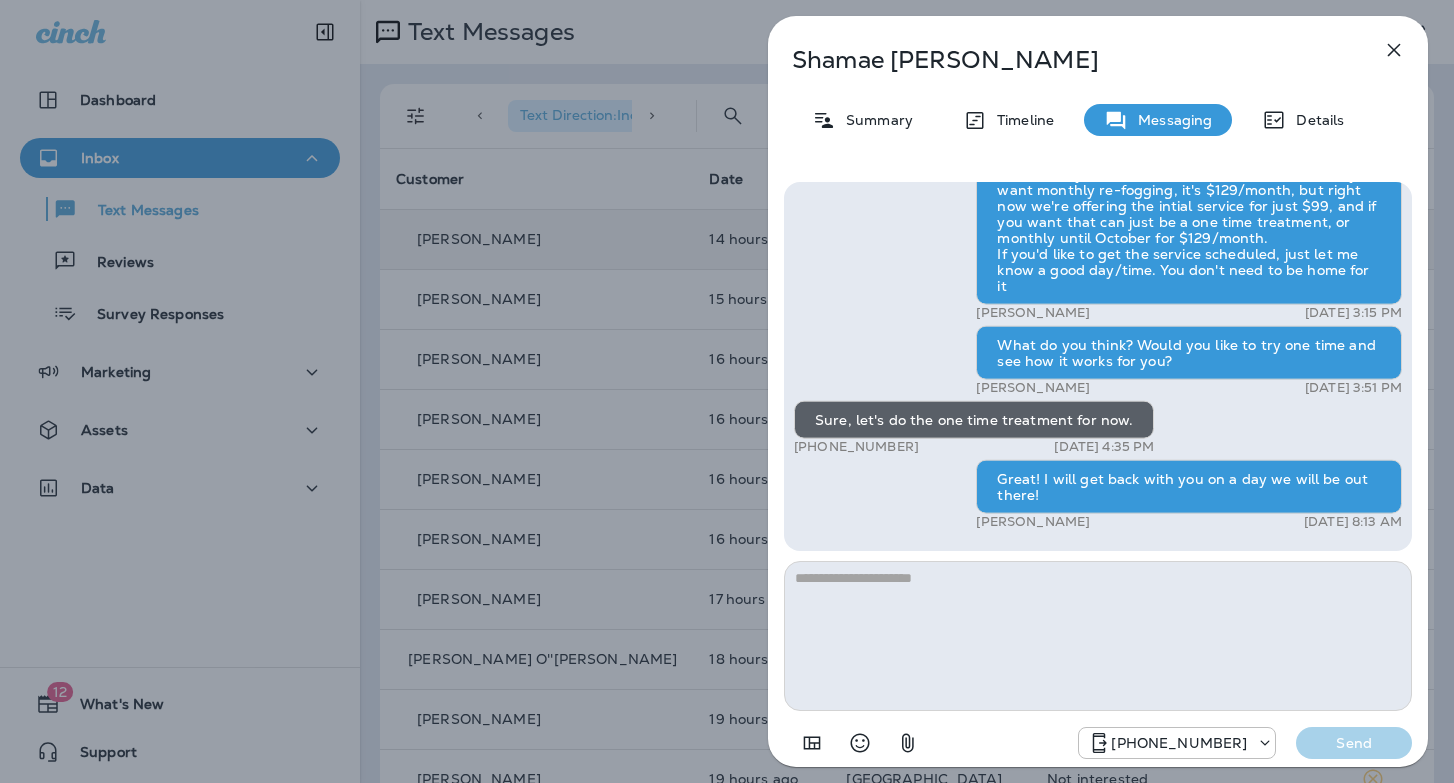 click 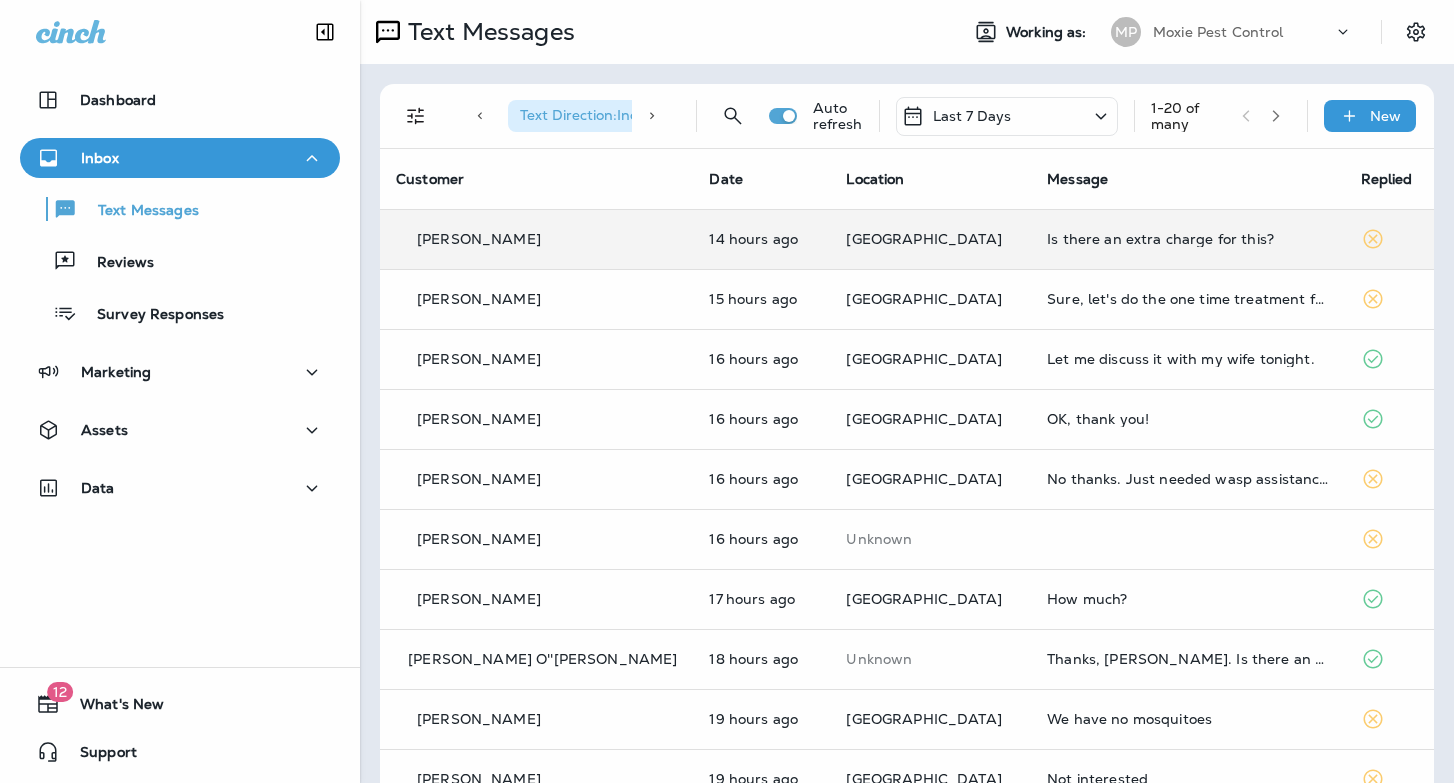 click at bounding box center [727, 391] 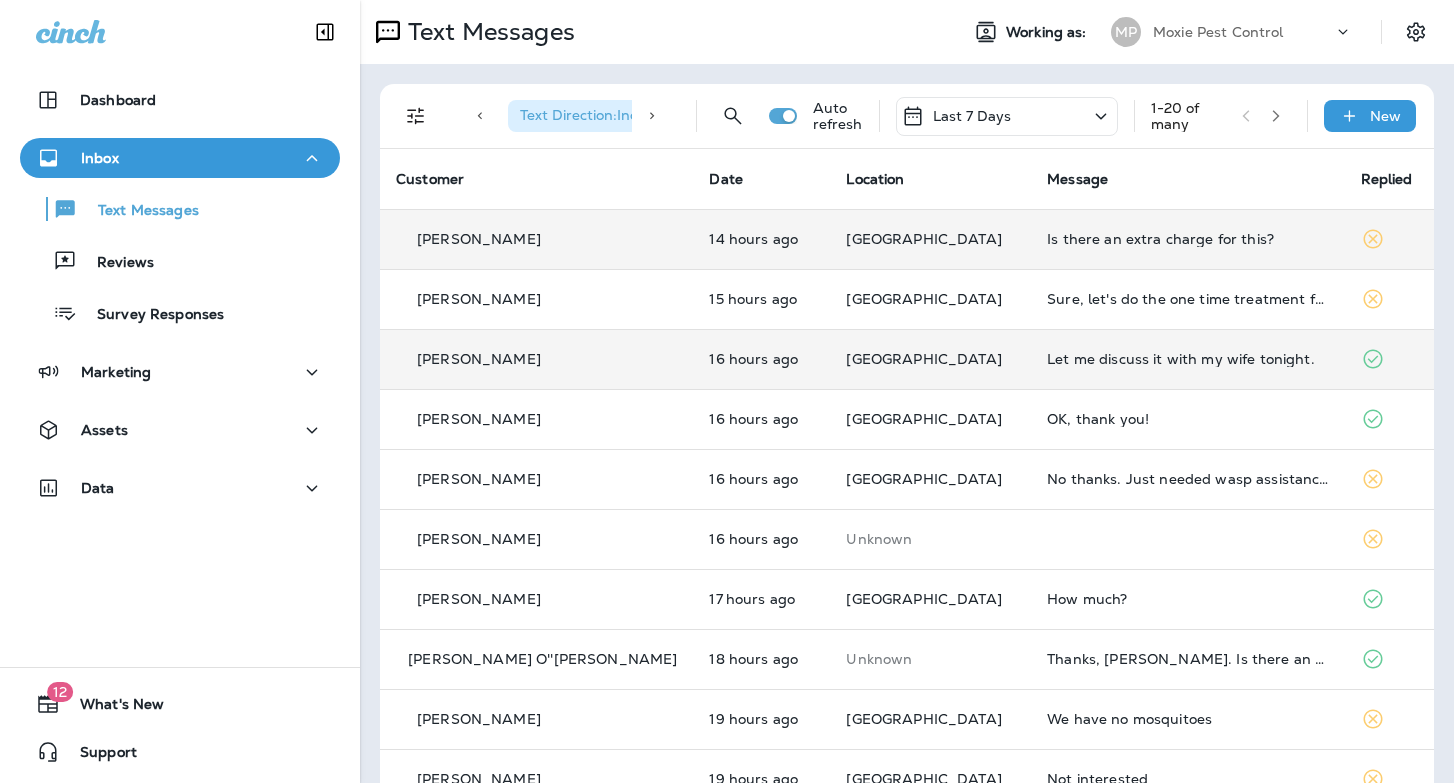click on "Let me discuss it with my wife tonight." at bounding box center [1187, 359] 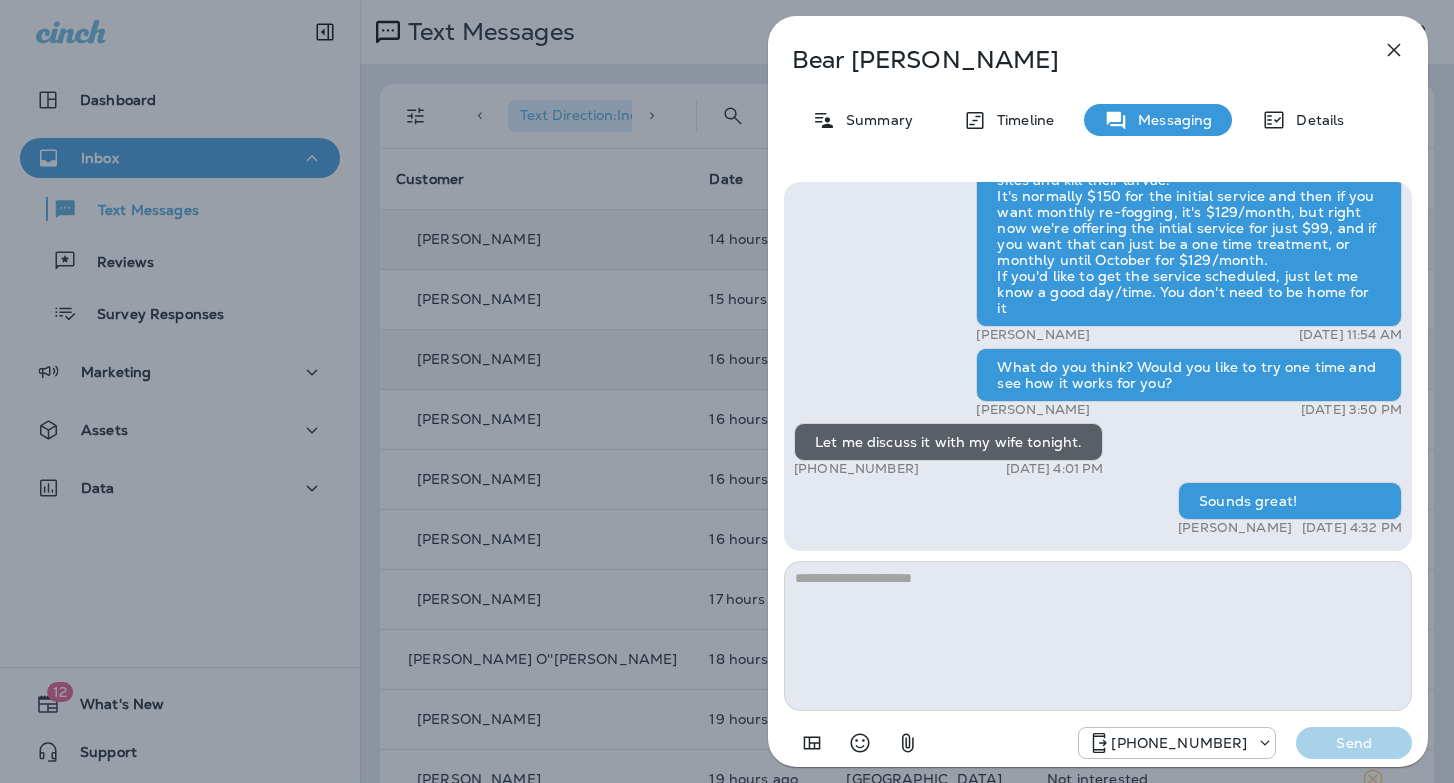 click at bounding box center [1098, 636] 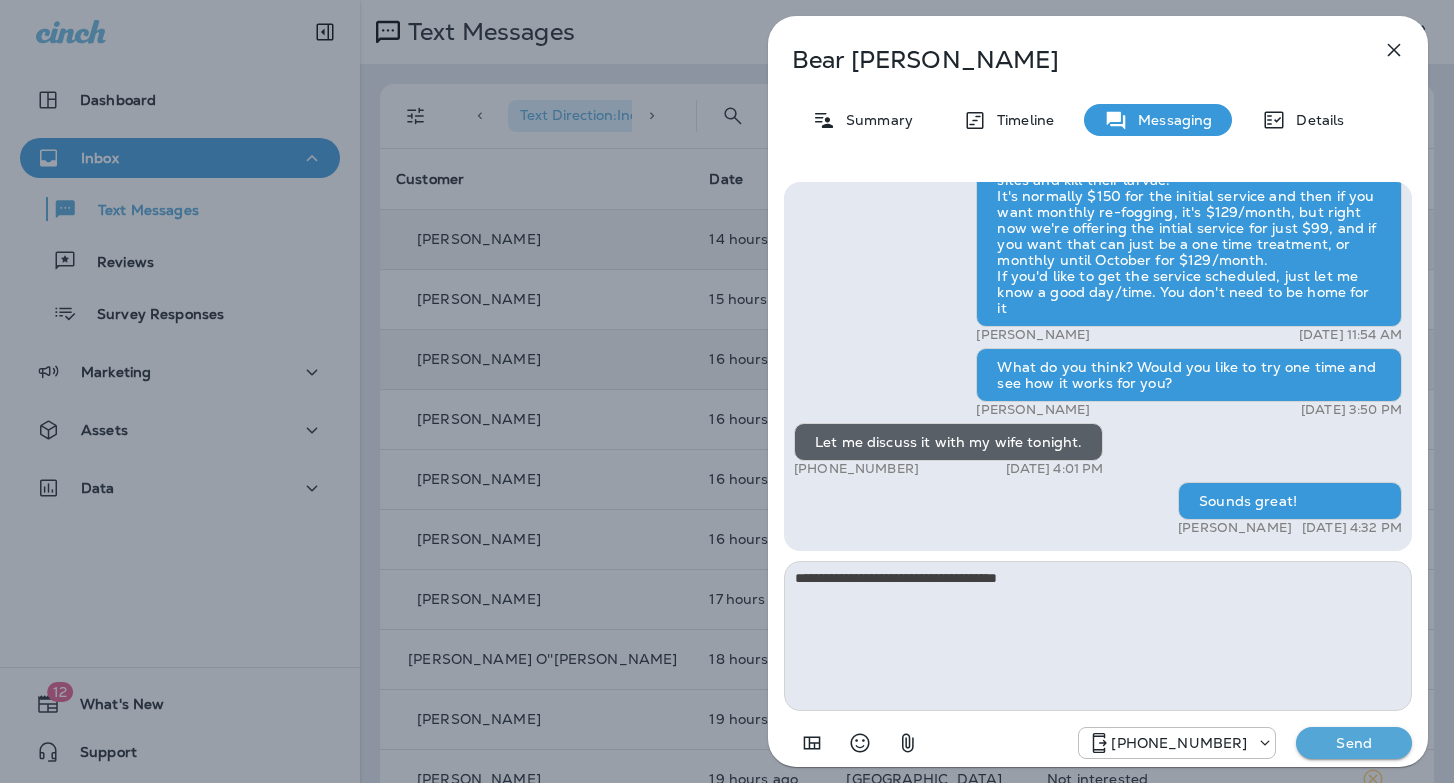 type on "**********" 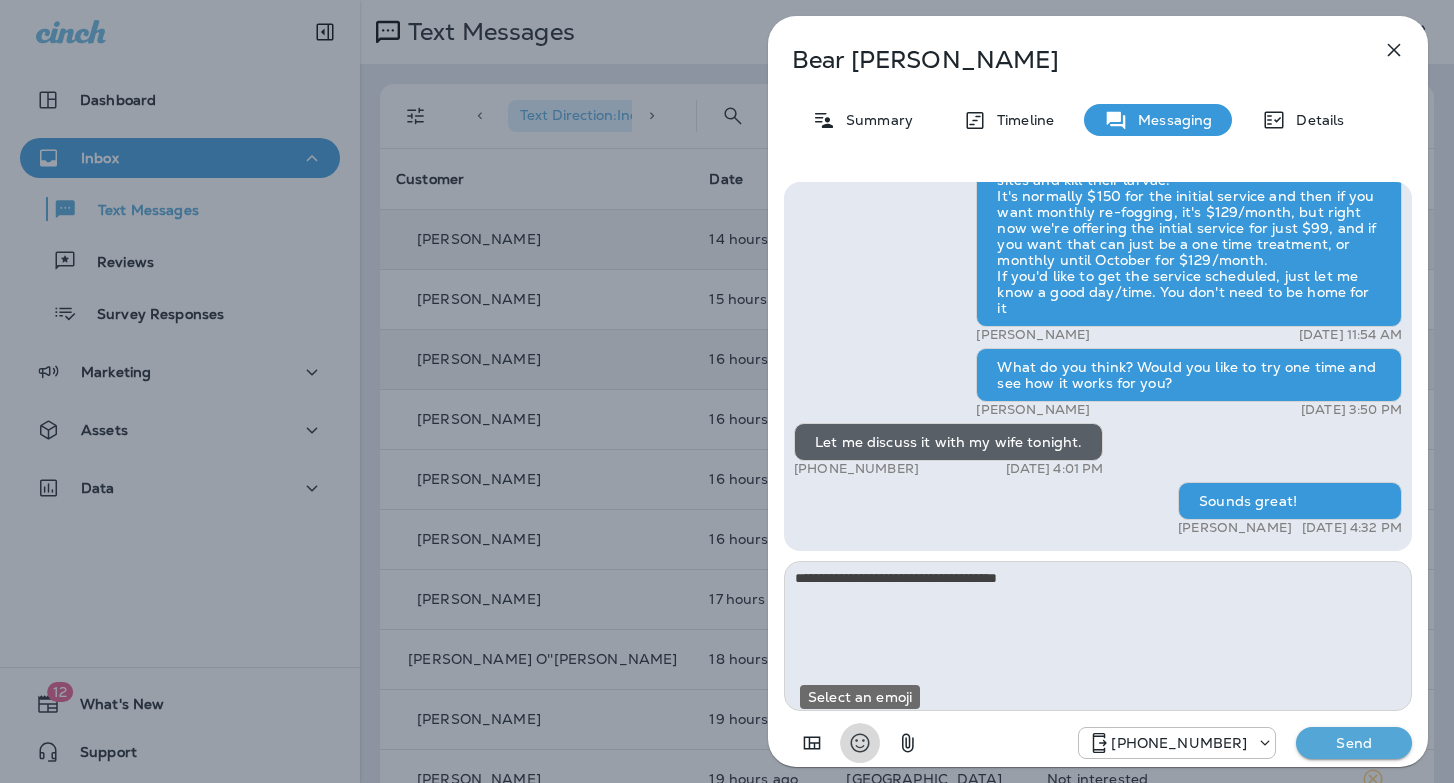 type 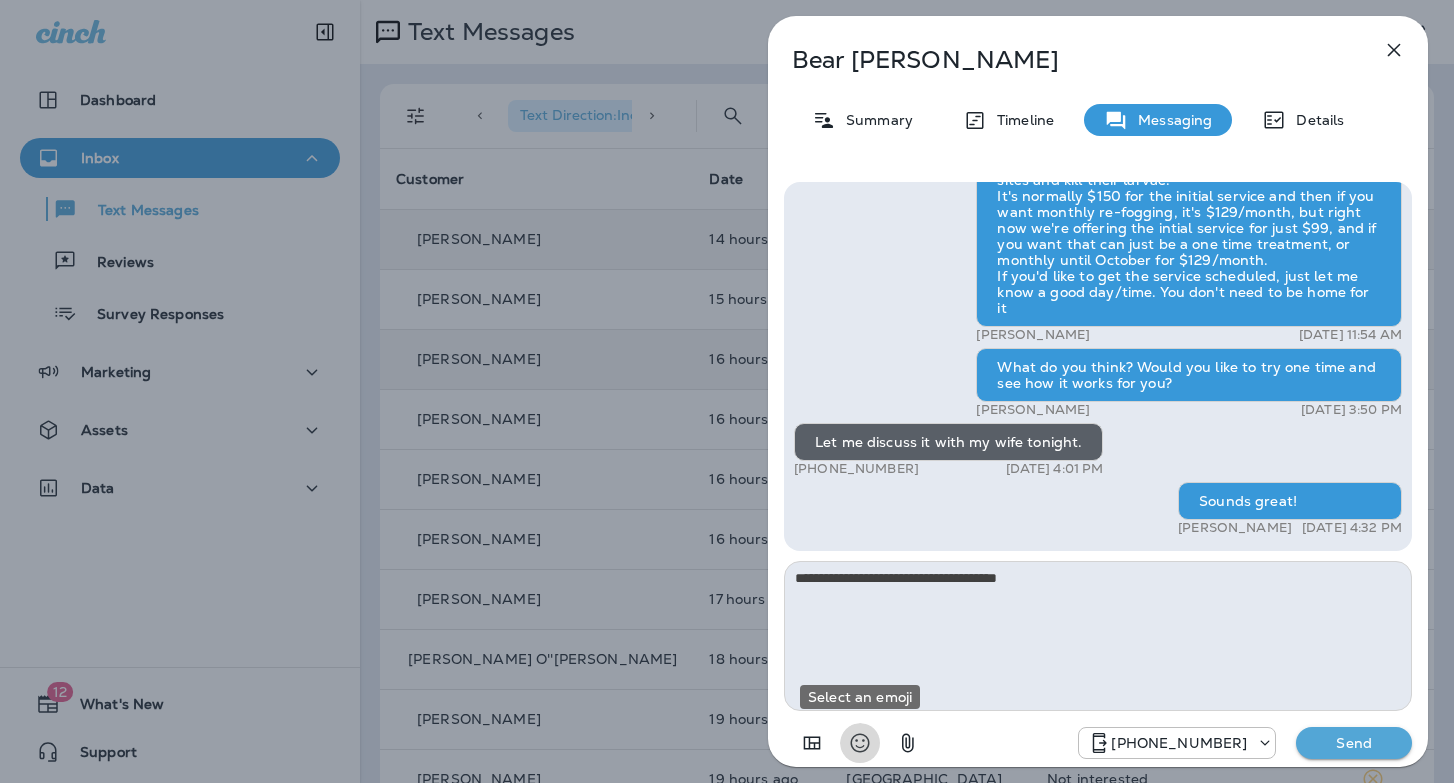 type 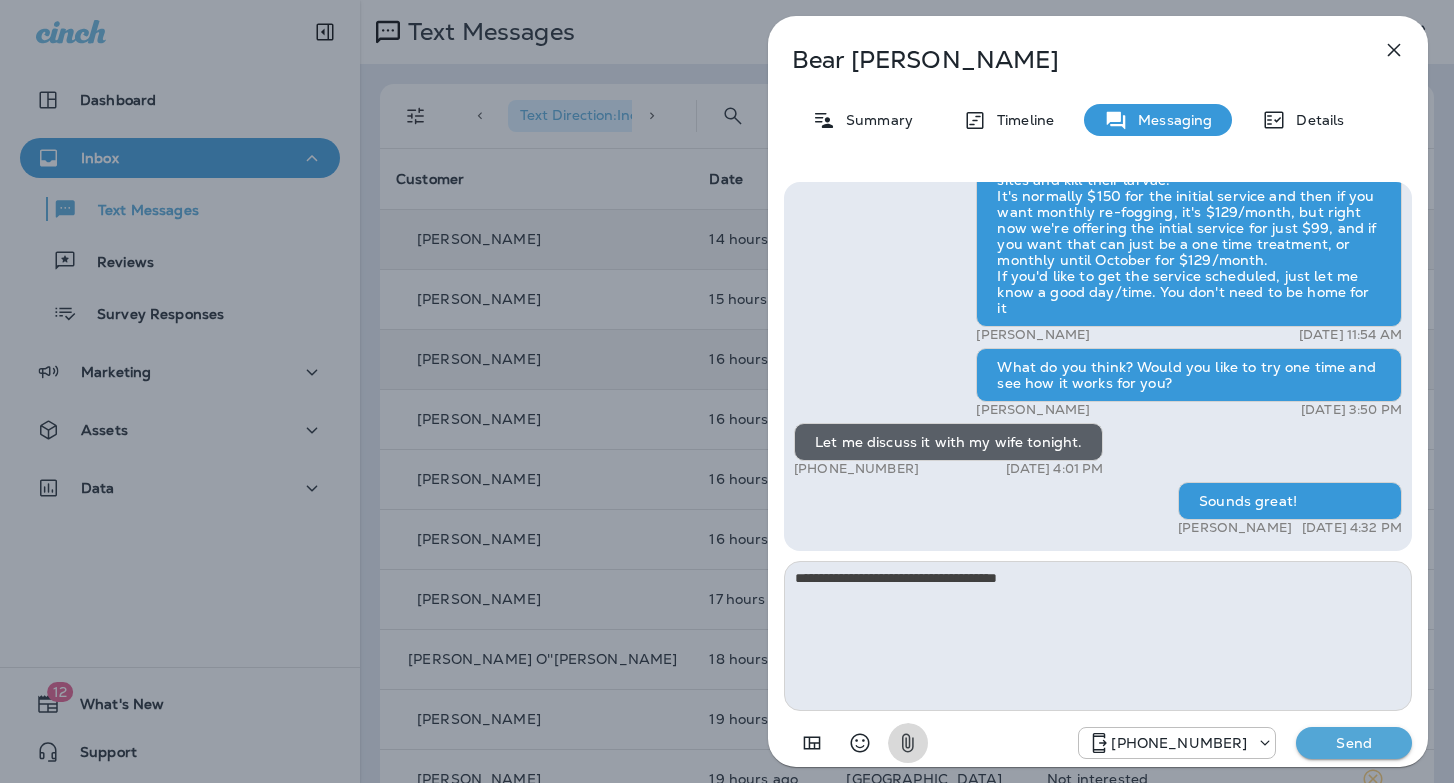 type 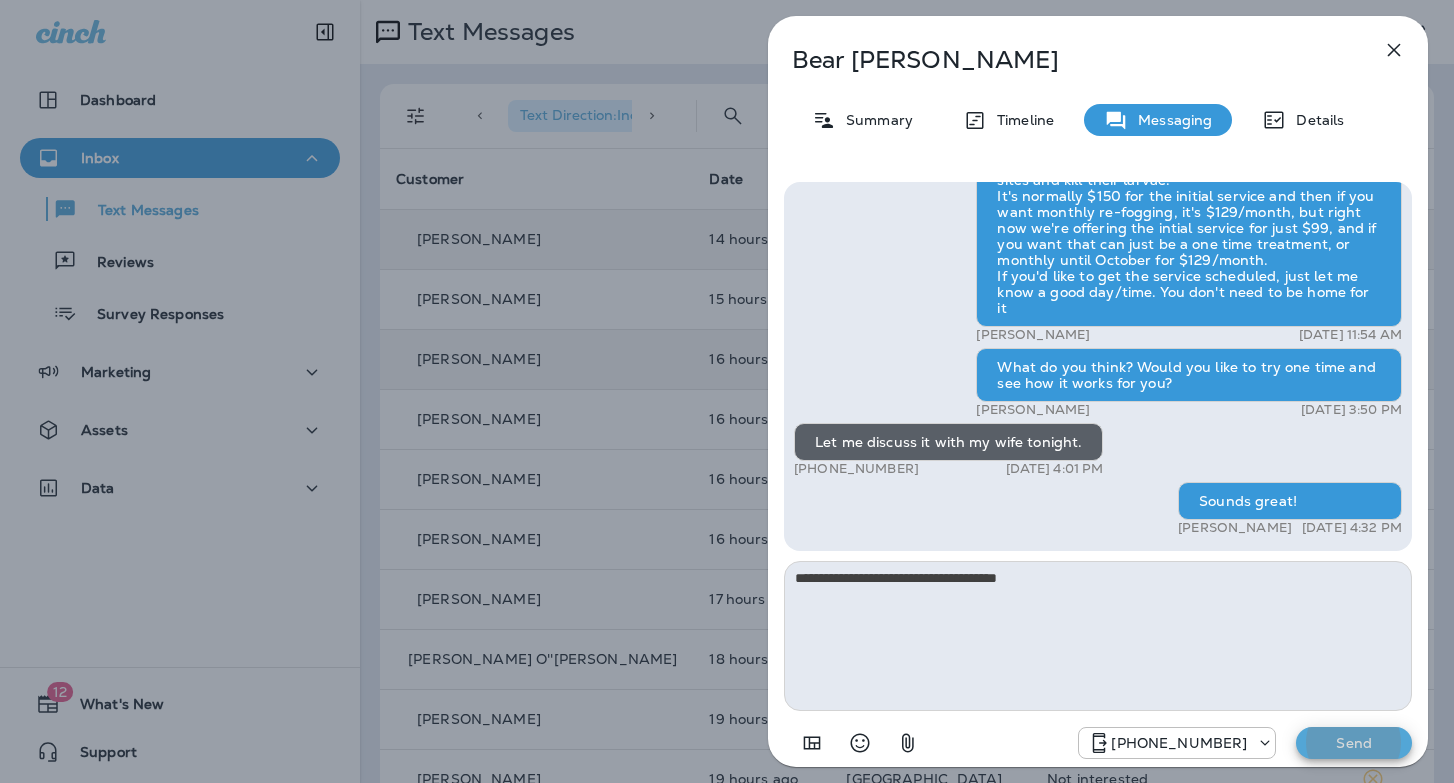 click on "Send" at bounding box center [1354, 743] 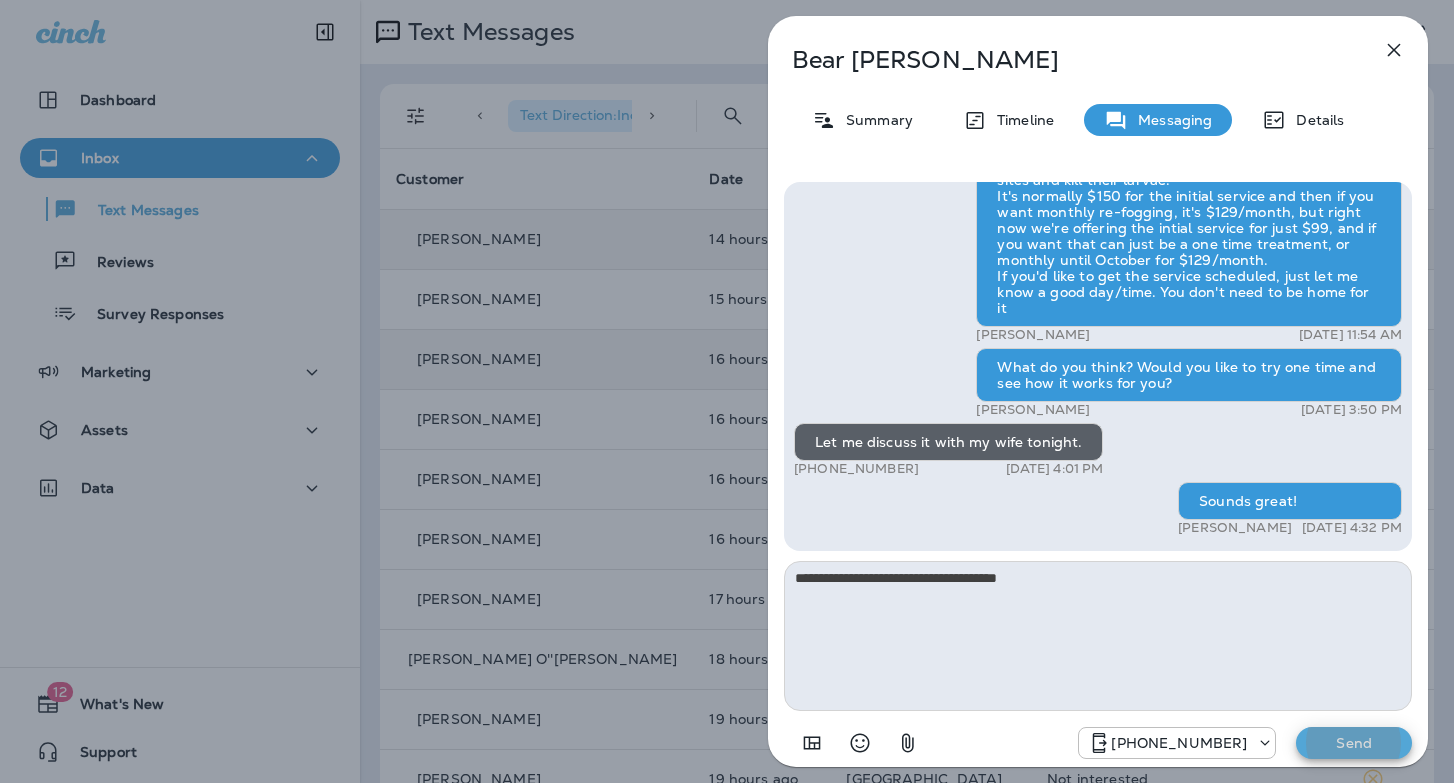 type 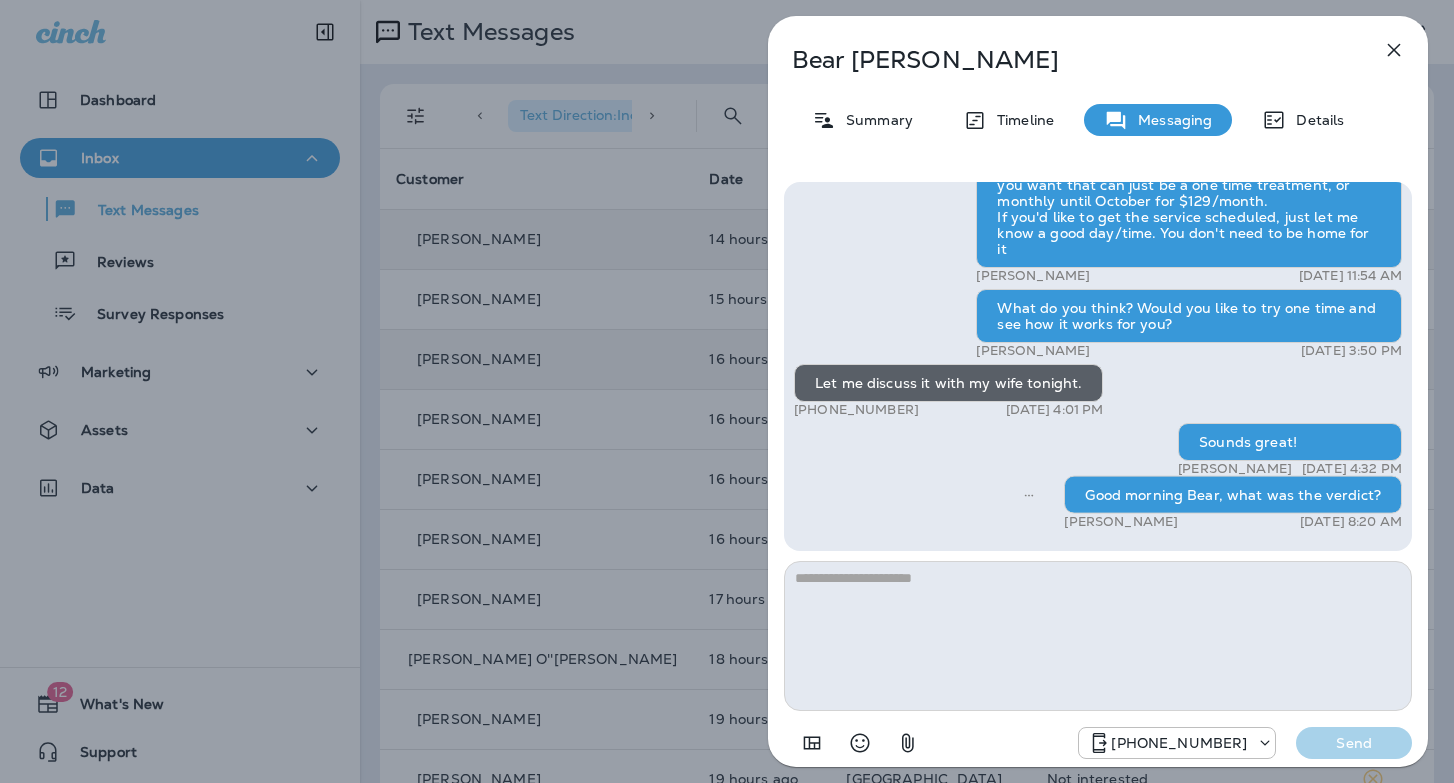 click on "Bear   Miller Summary   Timeline   Messaging   Details   Hi,  Bear , this is Cameron with Moxie Pest Control. We know Summer brings out the mosquitoes—and with the Summer season here, I’d love to get you on our schedule to come help take care of that. Just reply here if you're interested, and I'll let you know the details!
Reply STOP to optout +18174823792 Jul 29, 2025 11:09 AM Is this part of my existing plan? +1 (303) 618-1351 Jul 29, 2025 11:18 AM Tyler Richard Jul 29, 2025 11:54 AM What do you think? Would you like to try one time and see how it works for you? Tyler Richard Jul 29, 2025 3:50 PM Let me discuss it with my wife tonight. +1 (303) 618-1351 Jul 29, 2025 4:01 PM Sounds great! Tyler Richard Jul 29, 2025 4:32 PM   Good morning Bear, what was the verdict? Tyler Richard Jul 30, 2025 8:20 AM +18174823792 Send" at bounding box center [727, 391] 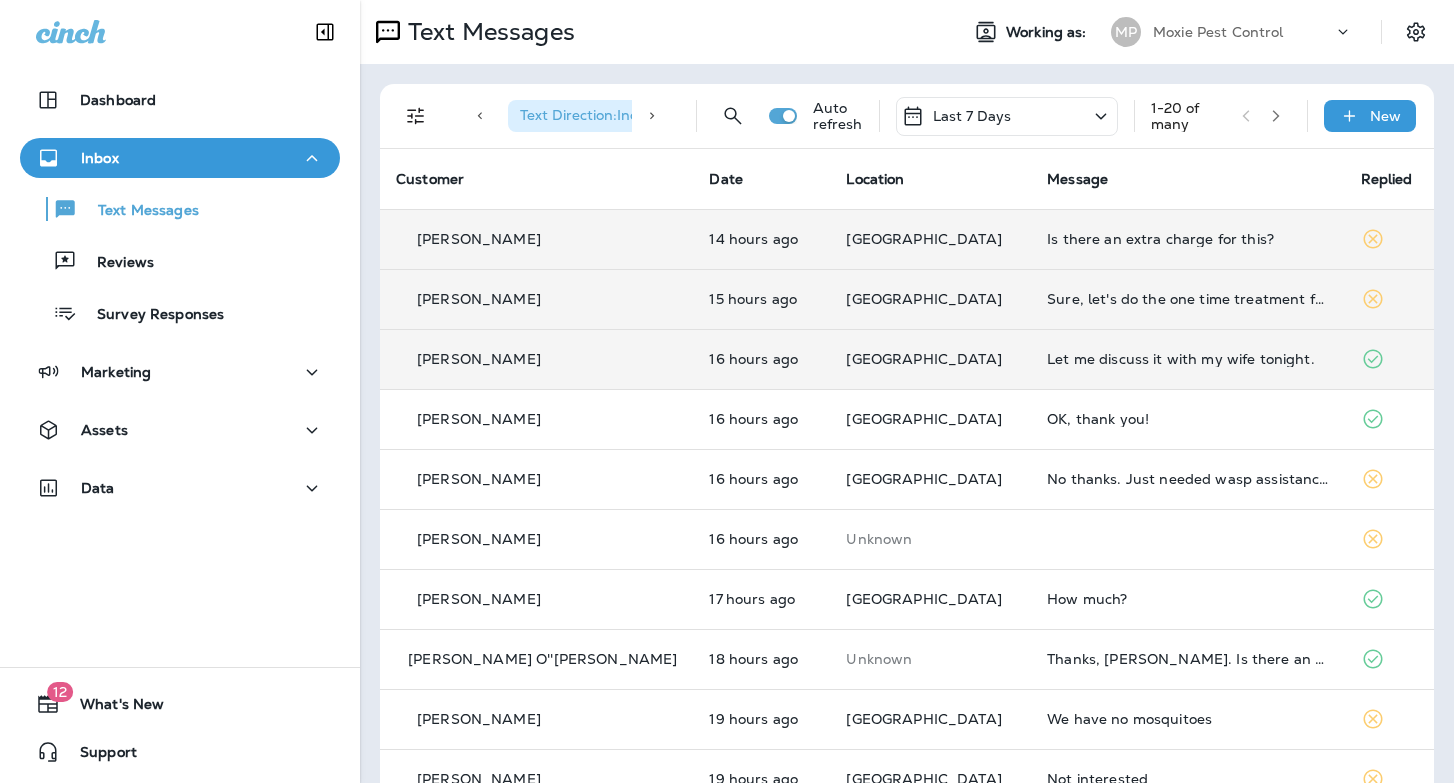 click on "Sure, let's do the one time treatment for now." at bounding box center (1187, 299) 